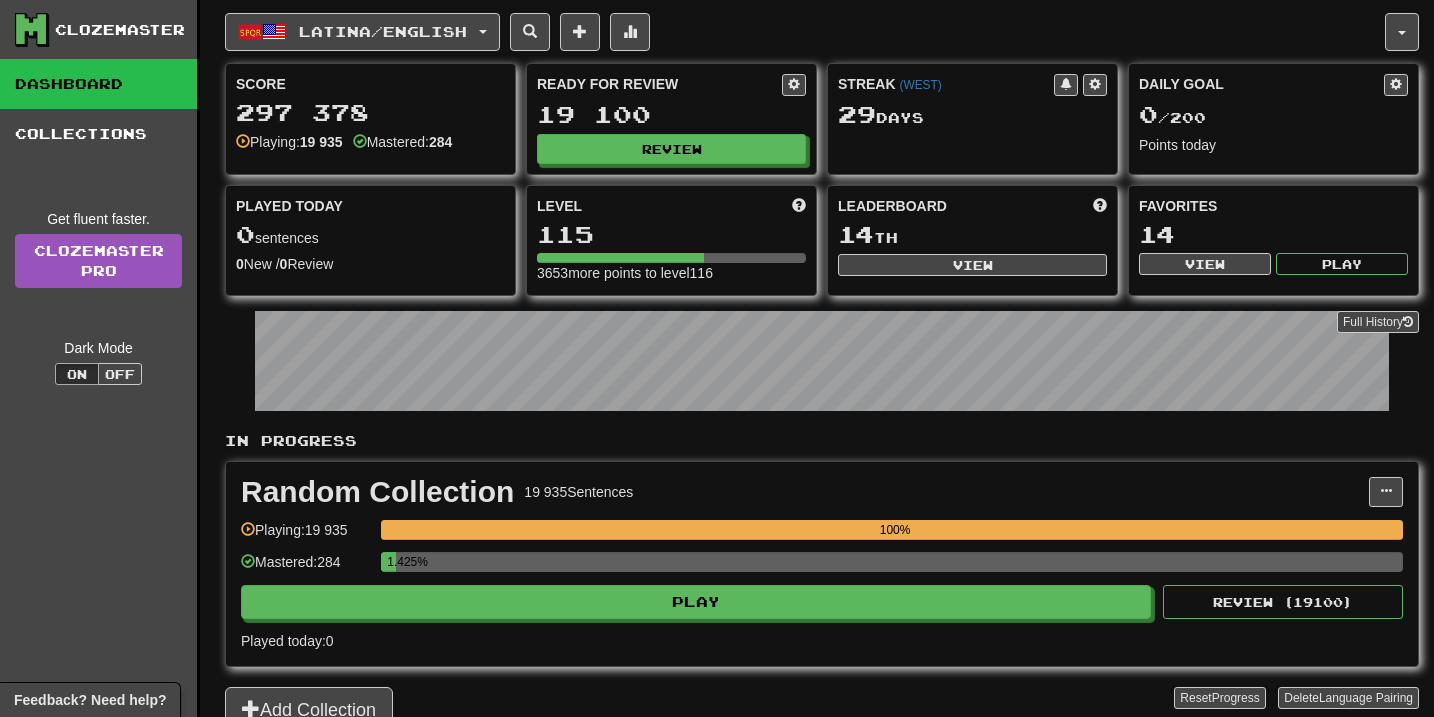 scroll, scrollTop: 0, scrollLeft: 0, axis: both 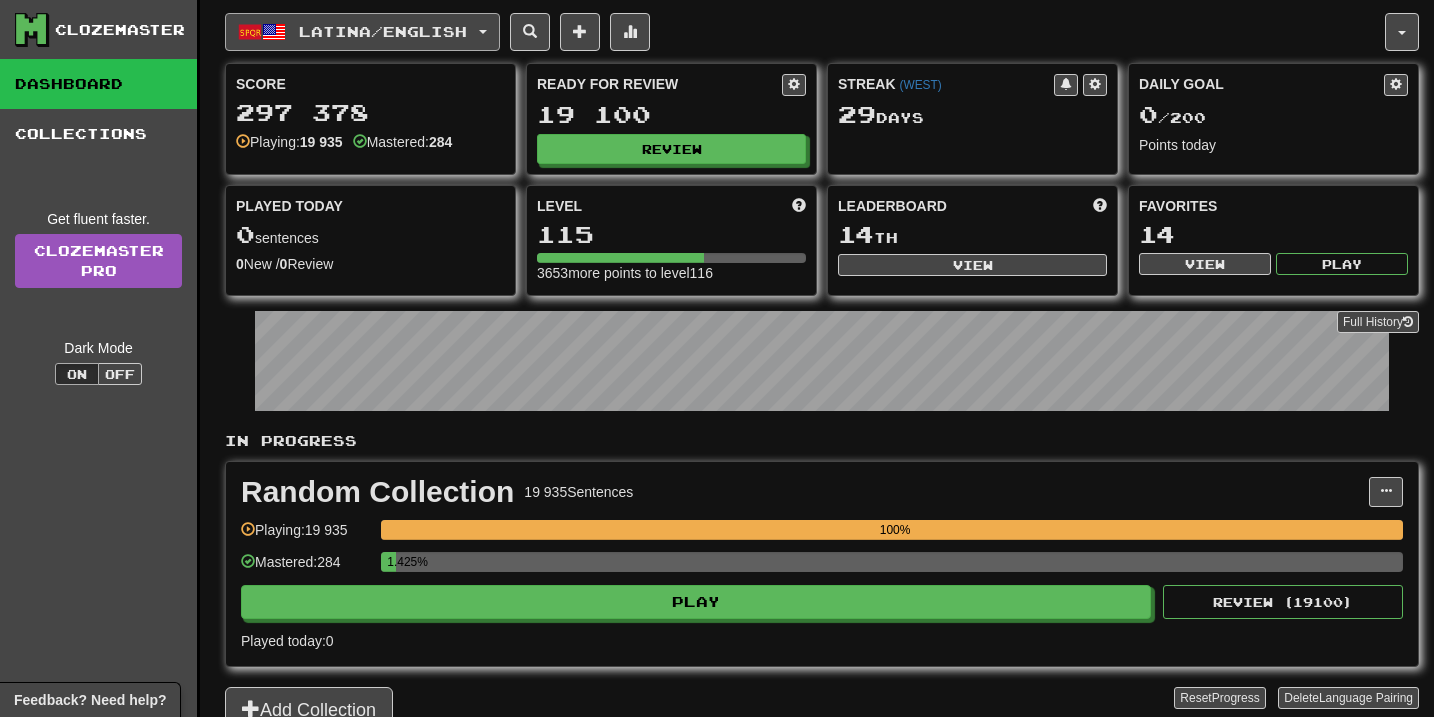 click on "Latina  /  English" at bounding box center (383, 31) 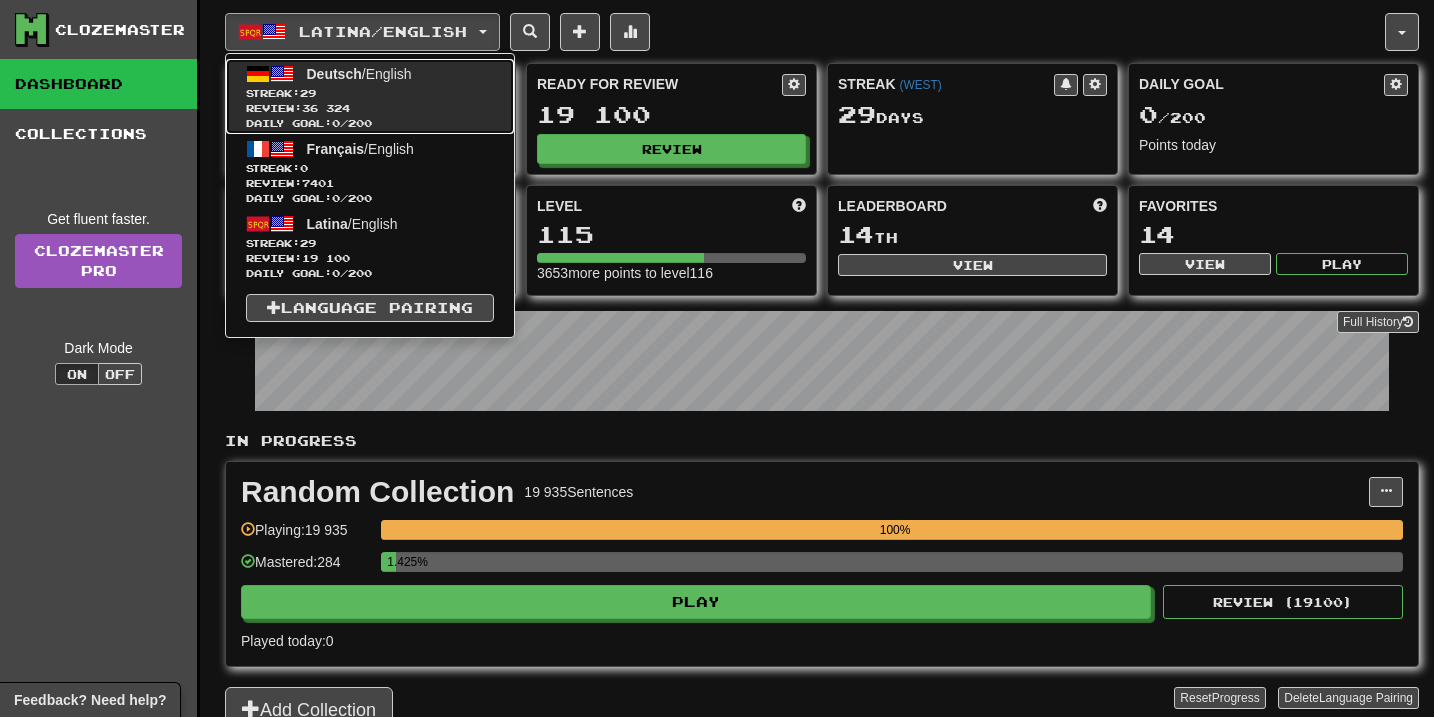 click on "Streak:  29" at bounding box center (370, 93) 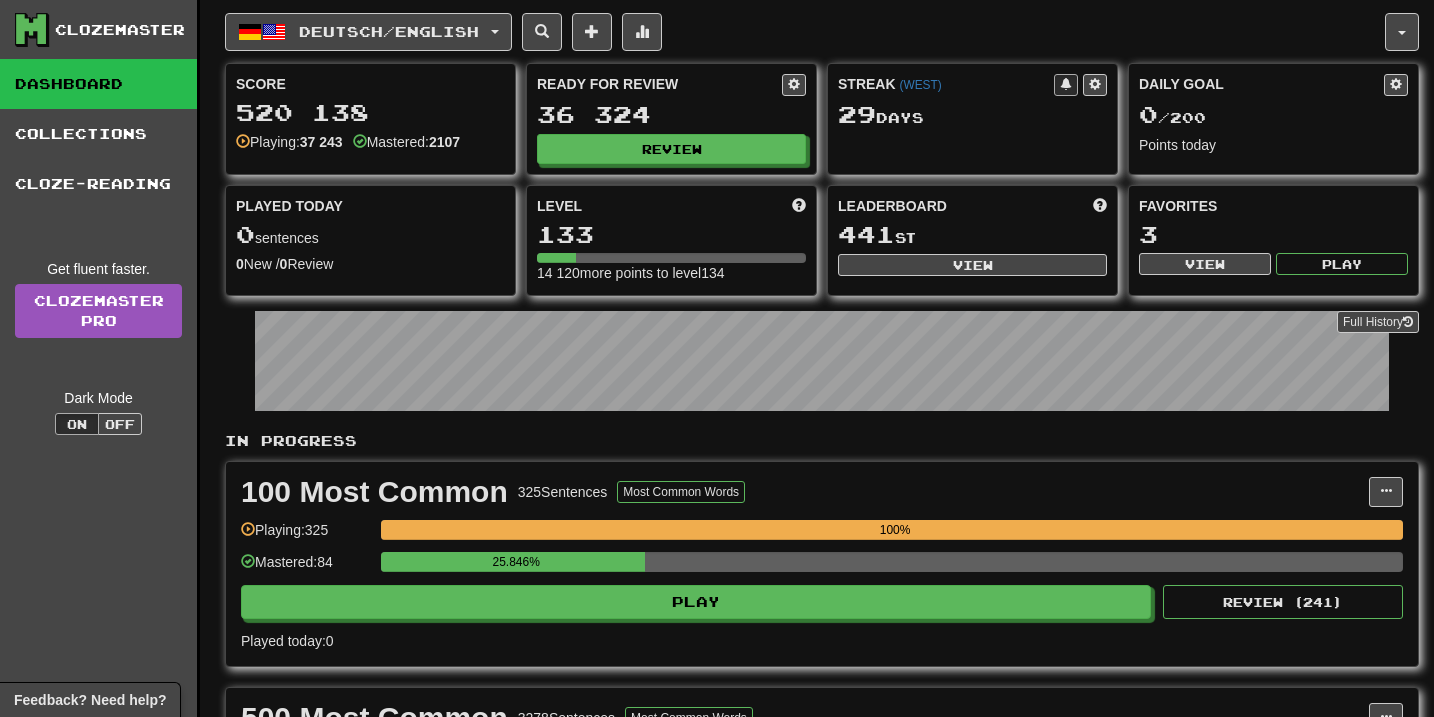 scroll, scrollTop: 0, scrollLeft: 0, axis: both 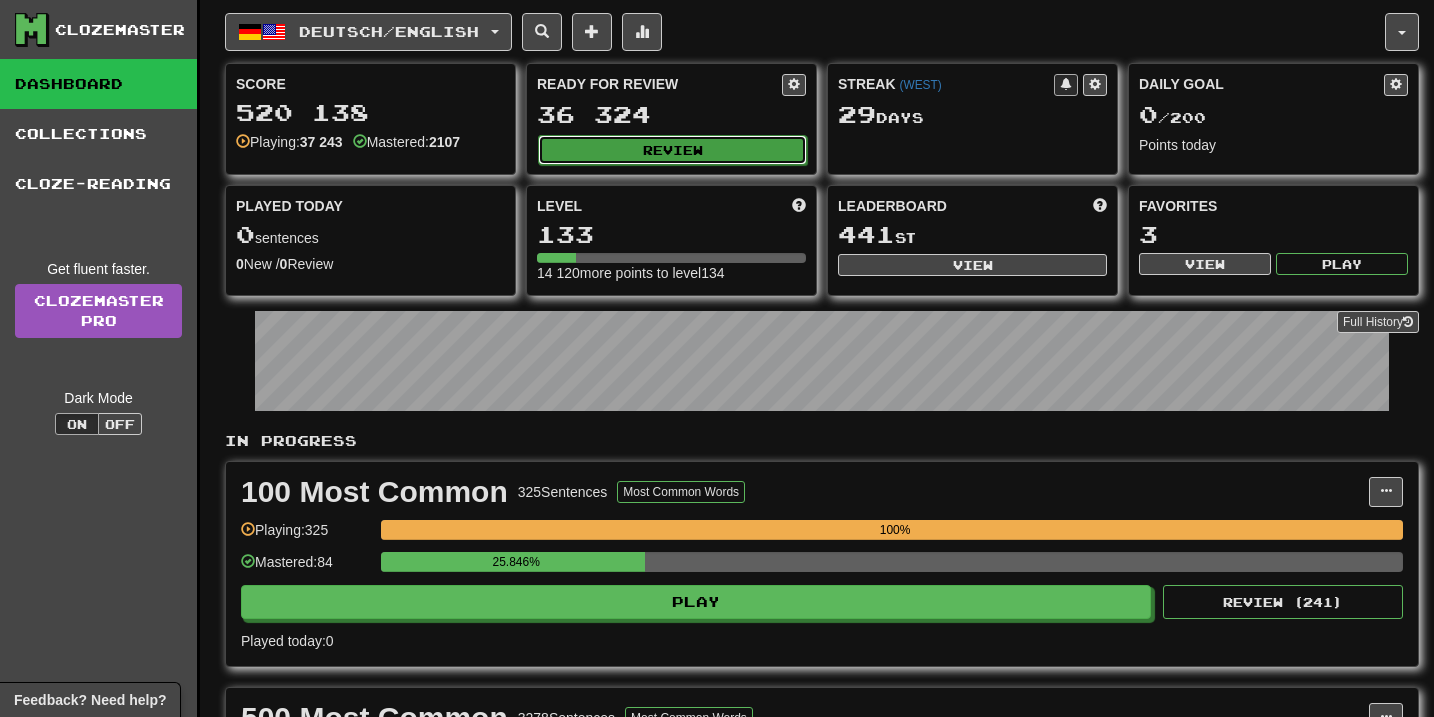 click on "Review" at bounding box center (672, 150) 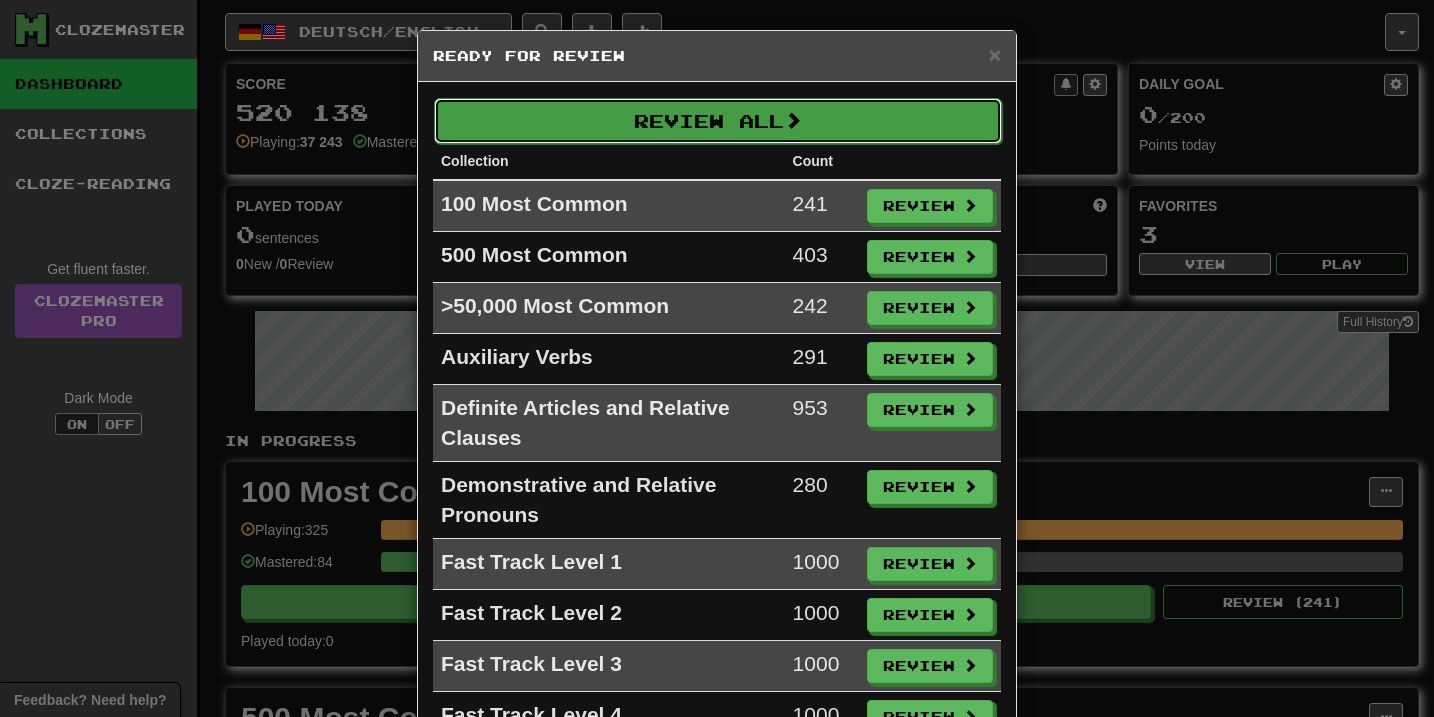 click on "Review All" at bounding box center [718, 121] 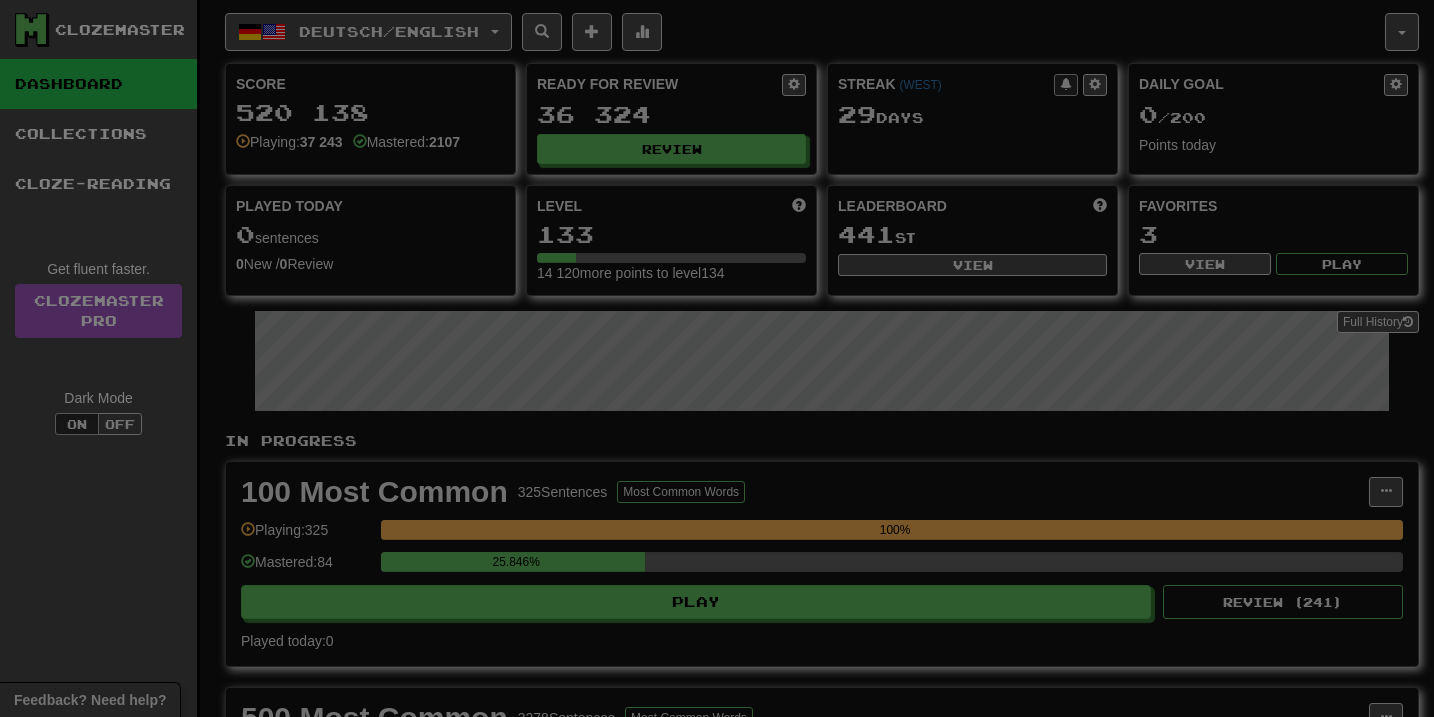 select on "**" 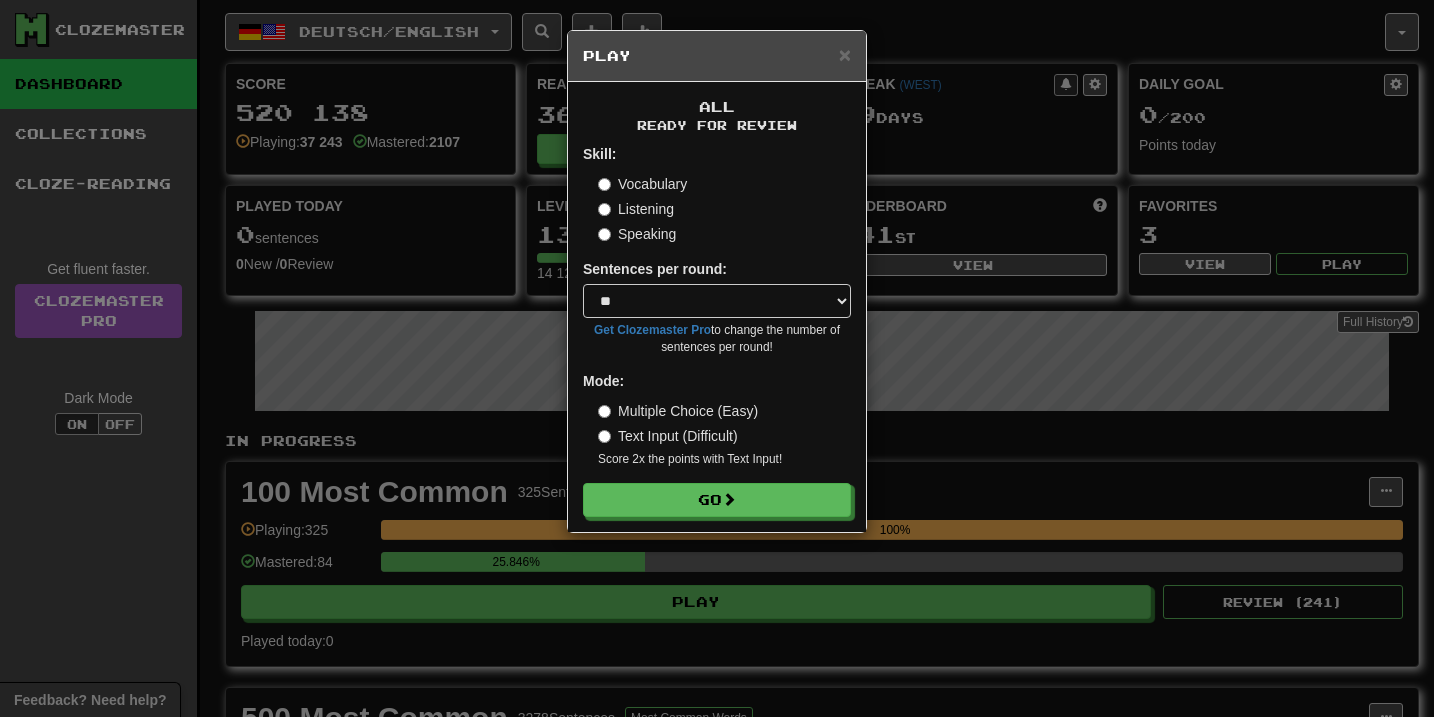 click on "All Ready for Review Skill: Vocabulary Listening Speaking Sentences per round: * ** ** ** ** ** *** ******** Get Clozemaster Pro  to change the number of sentences per round! Mode: Multiple Choice (Easy) Text Input (Difficult) Score 2x the points with Text Input ! Go" at bounding box center (717, 307) 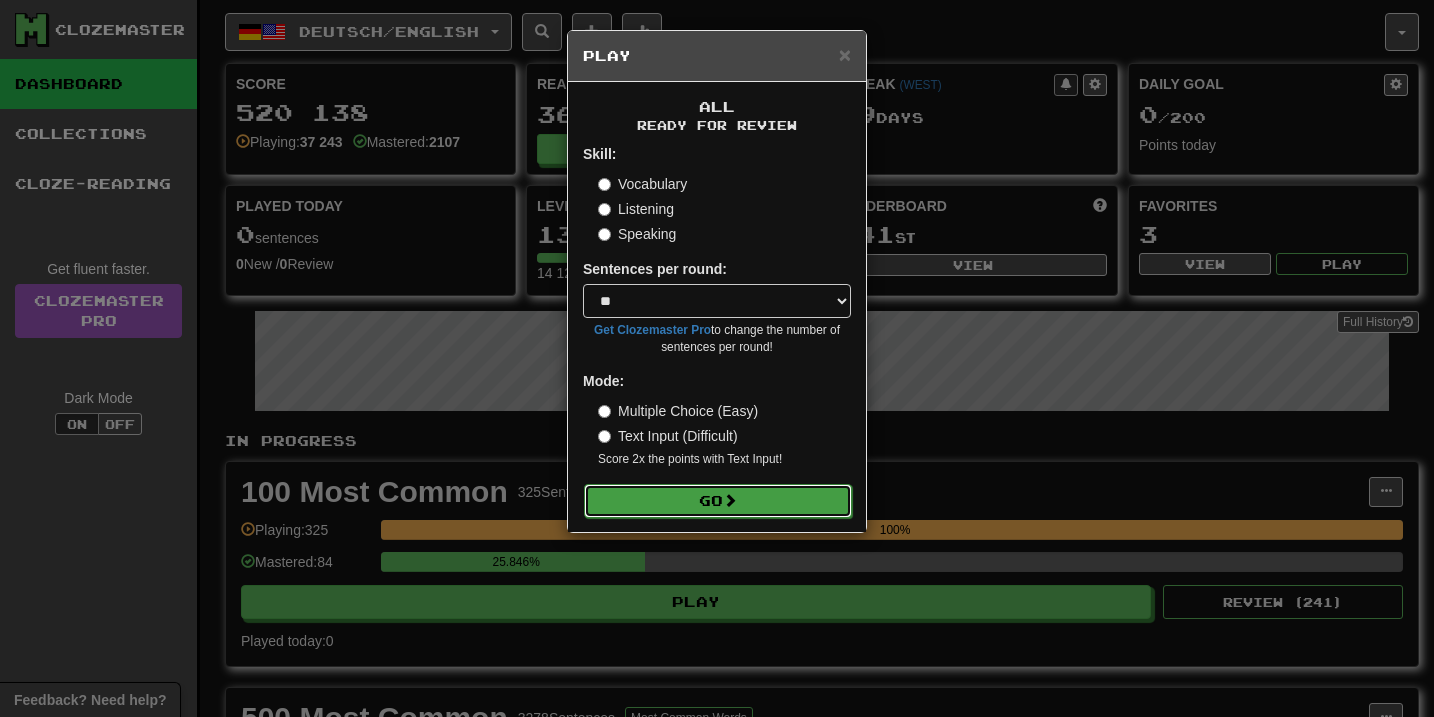 click on "Go" at bounding box center [718, 501] 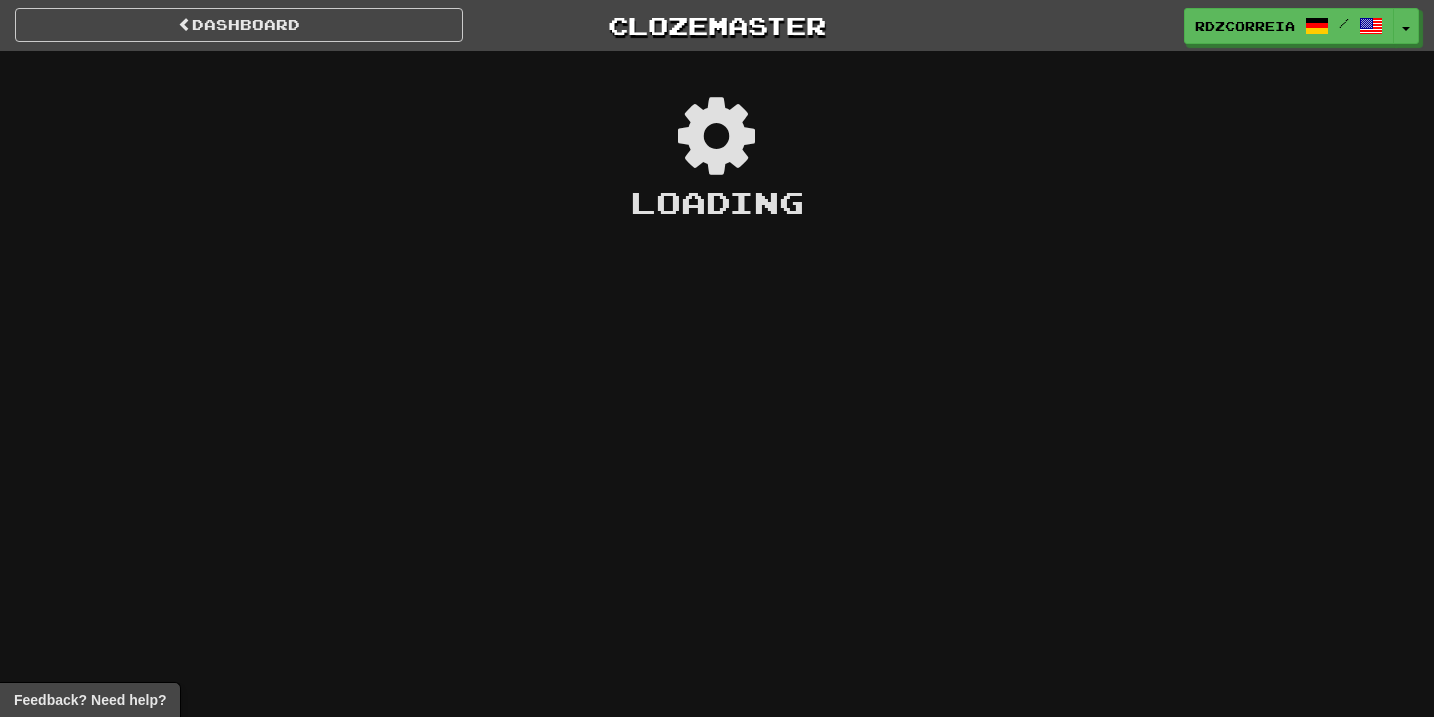 scroll, scrollTop: 0, scrollLeft: 0, axis: both 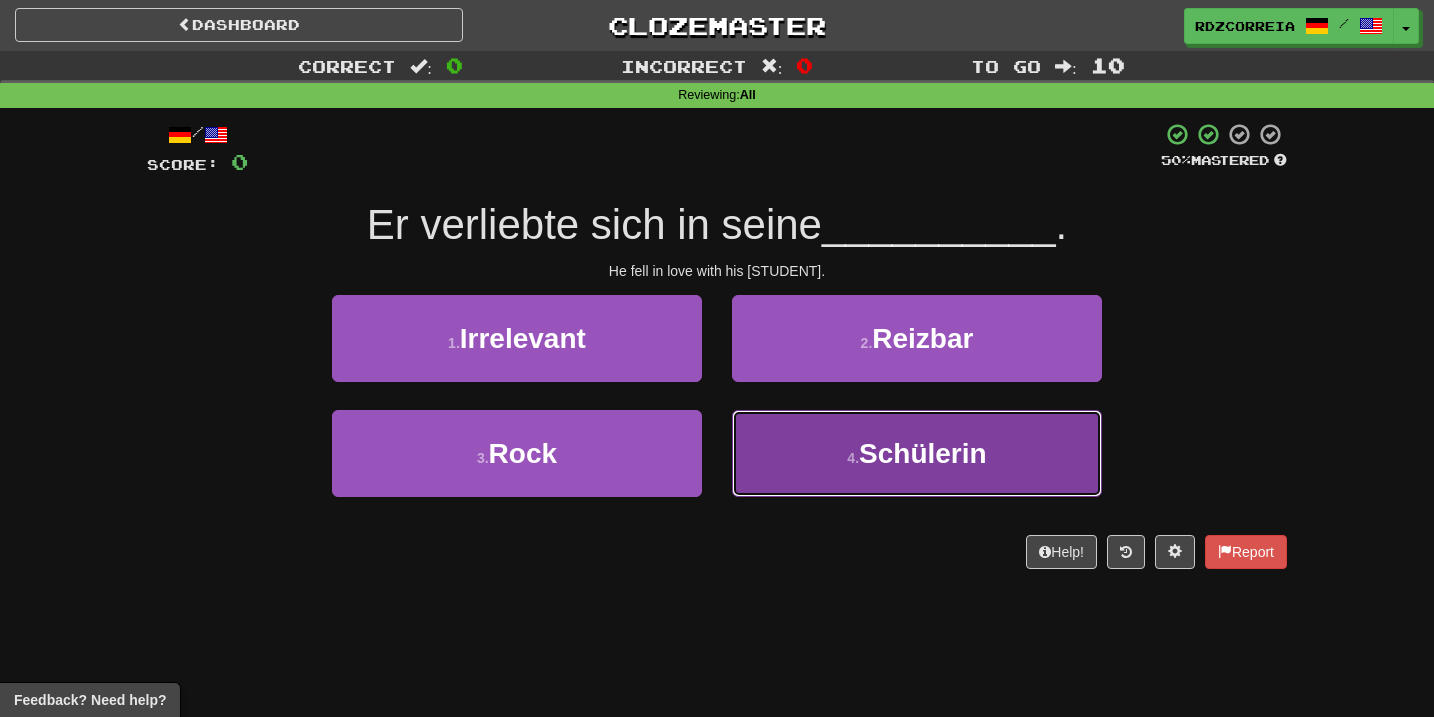 click on "4 .  Schülerin" at bounding box center (917, 453) 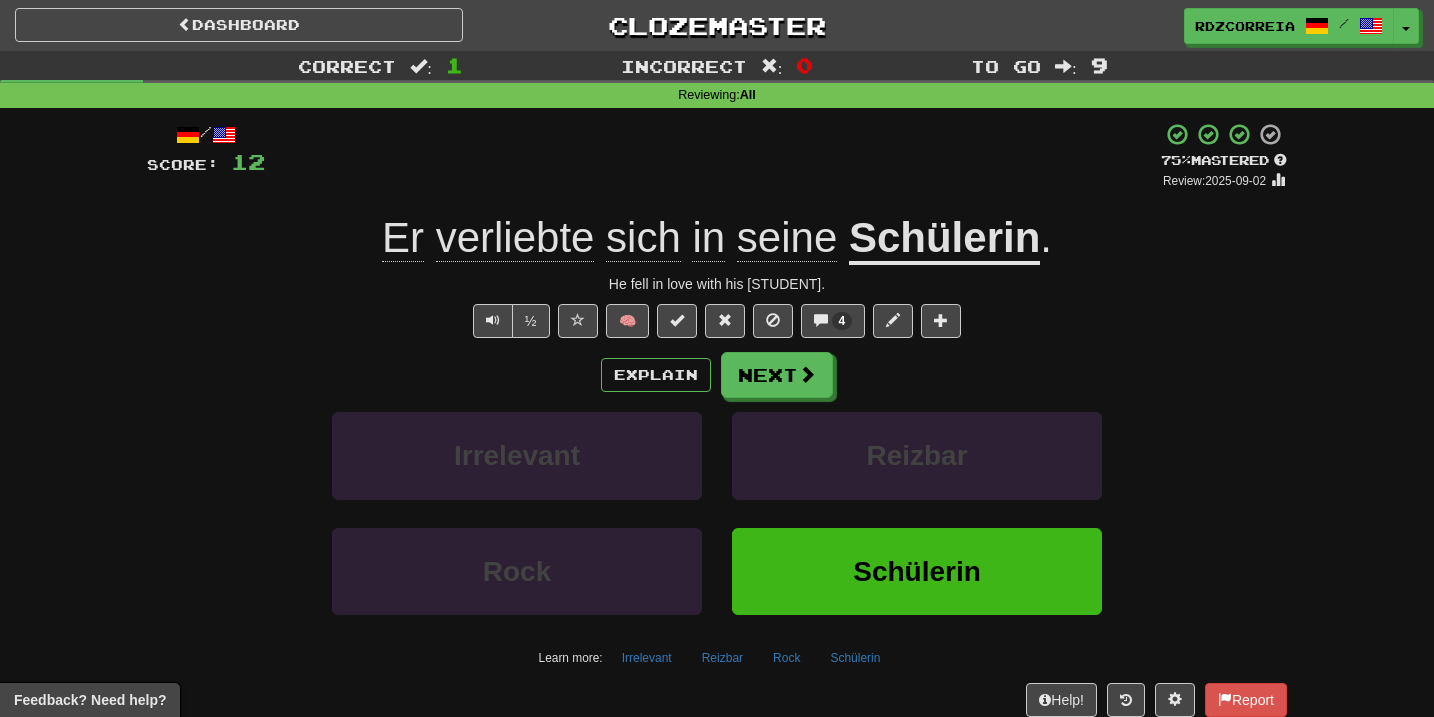 click on "verliebte" 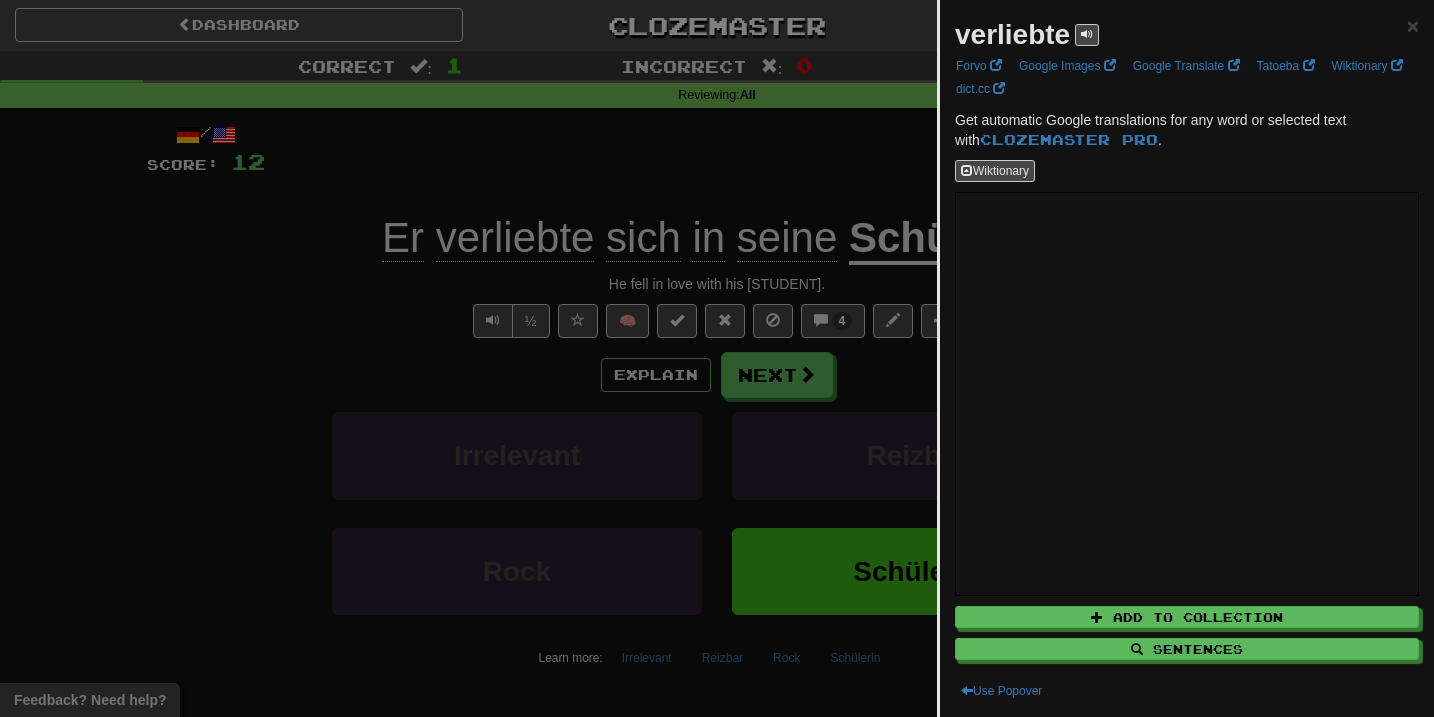 click at bounding box center (717, 358) 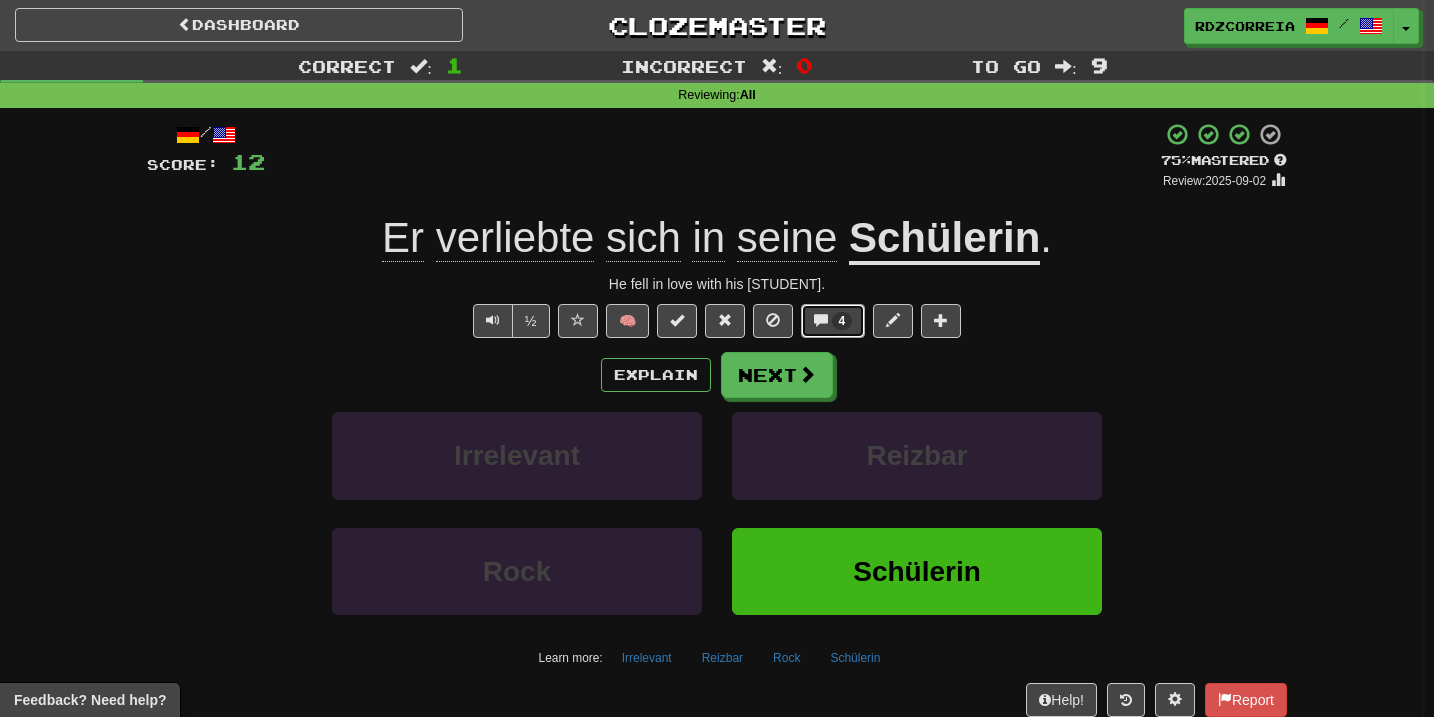 click on "4" at bounding box center [833, 321] 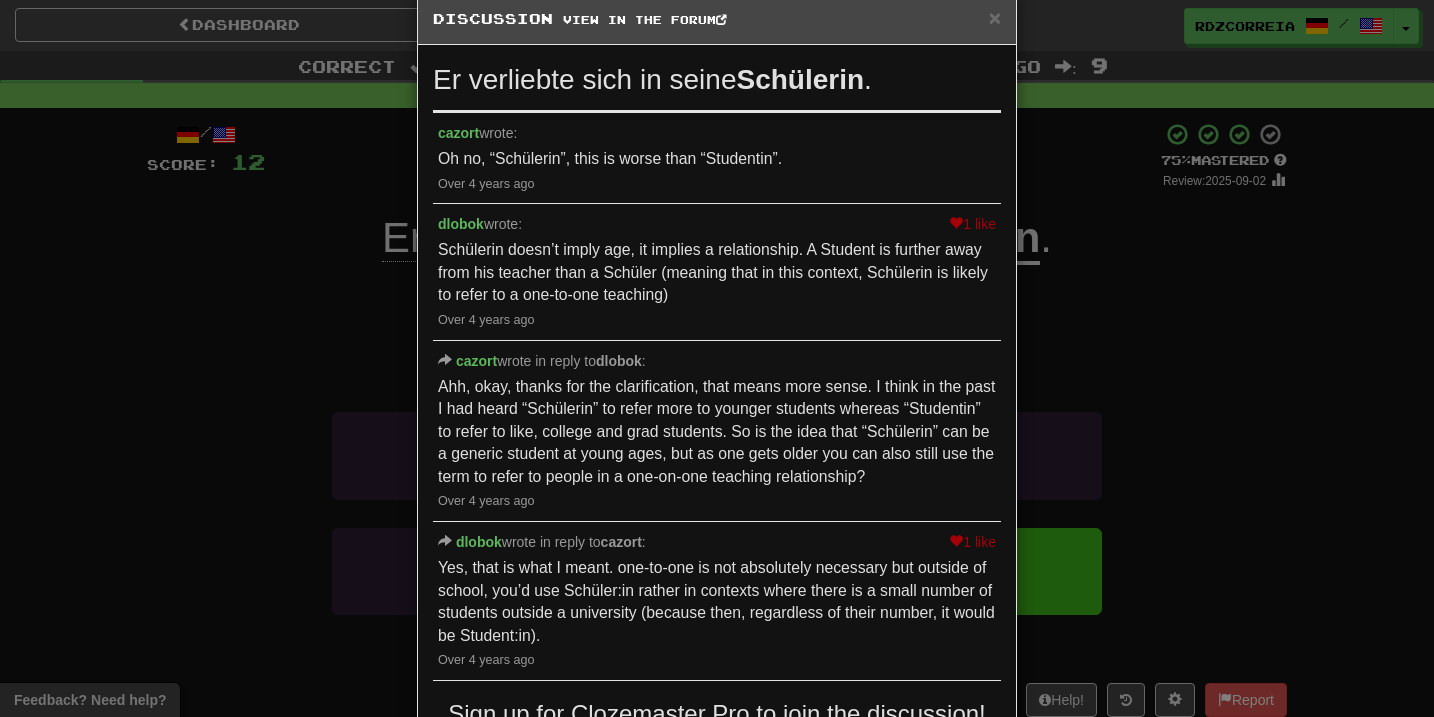 scroll, scrollTop: 35, scrollLeft: 0, axis: vertical 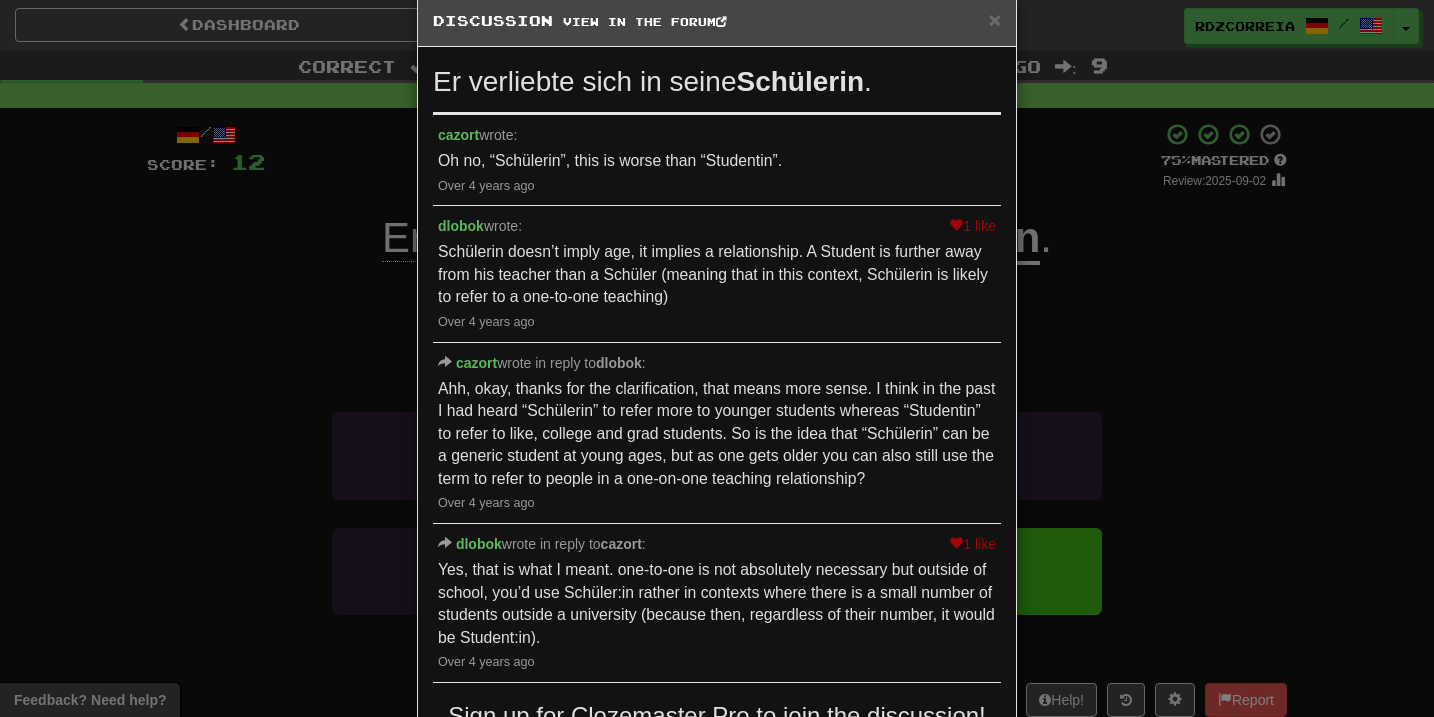 click on "× Discussion View in the forum Er verliebte sich in seine Schülerin .
cazort
wrote:
Oh no, “Schülerin”, this is worse than “Studentin”.
Over 4 years ago
1
like
dlobok
wrote:
Schülerin doesn’t imply age, it implies a relationship. A Student is further away from his teacher than a Schüler (meaning that in this context, Schülerin is likely to refer to a one-to-one teaching)
Over 4 years ago
cazort
wrote
in reply to
dlobok :
Ahh, okay, thanks for the clarification, that means more sense. I think in the past I had heard “Schülerin” to refer more to younger students whereas “Studentin” to refer to like, college and grad students. So is the idea that “Schülerin” can be a generic student at young ages, but as one gets older you can also still use the term to refer to people in a one-on-one teaching relationship?
Over 4 years ago
1
like
dlobok
wrote
in reply to
cazort :" at bounding box center (717, 358) 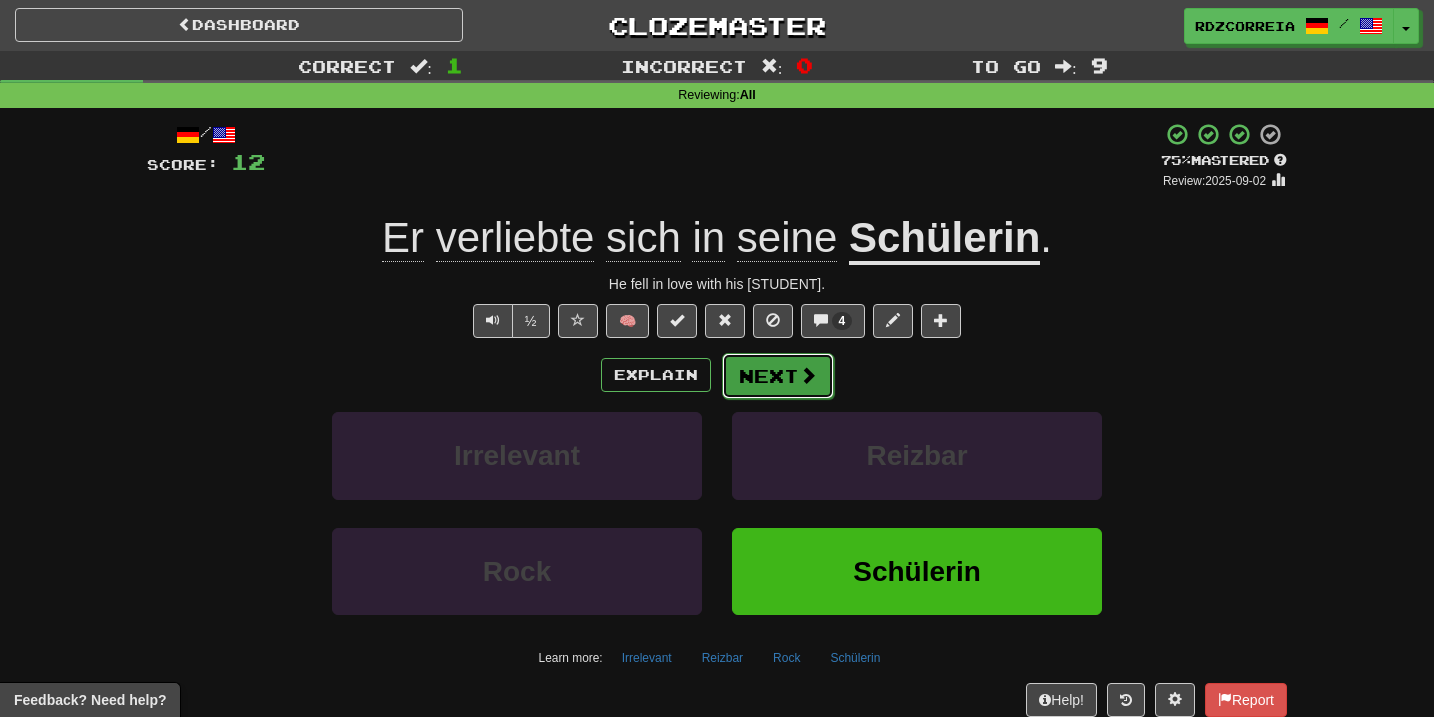 click on "Next" at bounding box center [778, 376] 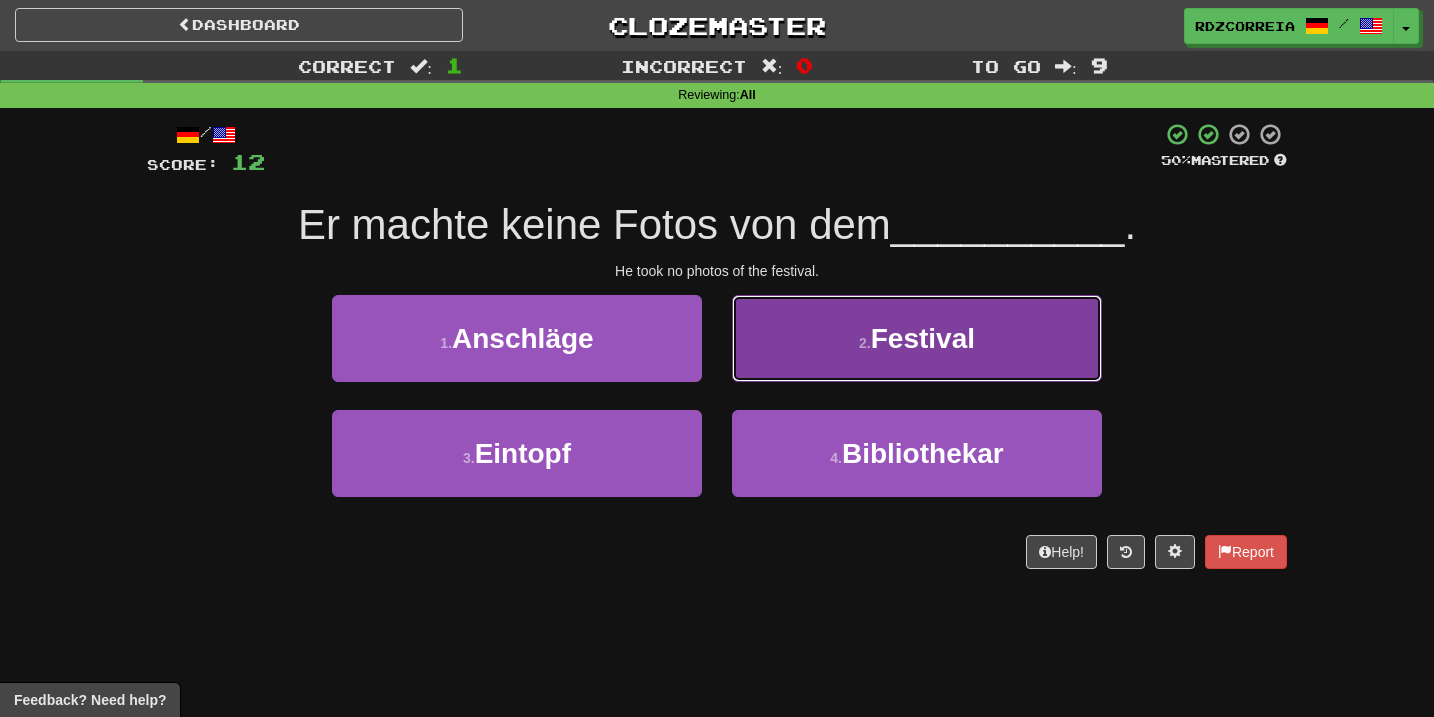click on "Festival" at bounding box center (923, 338) 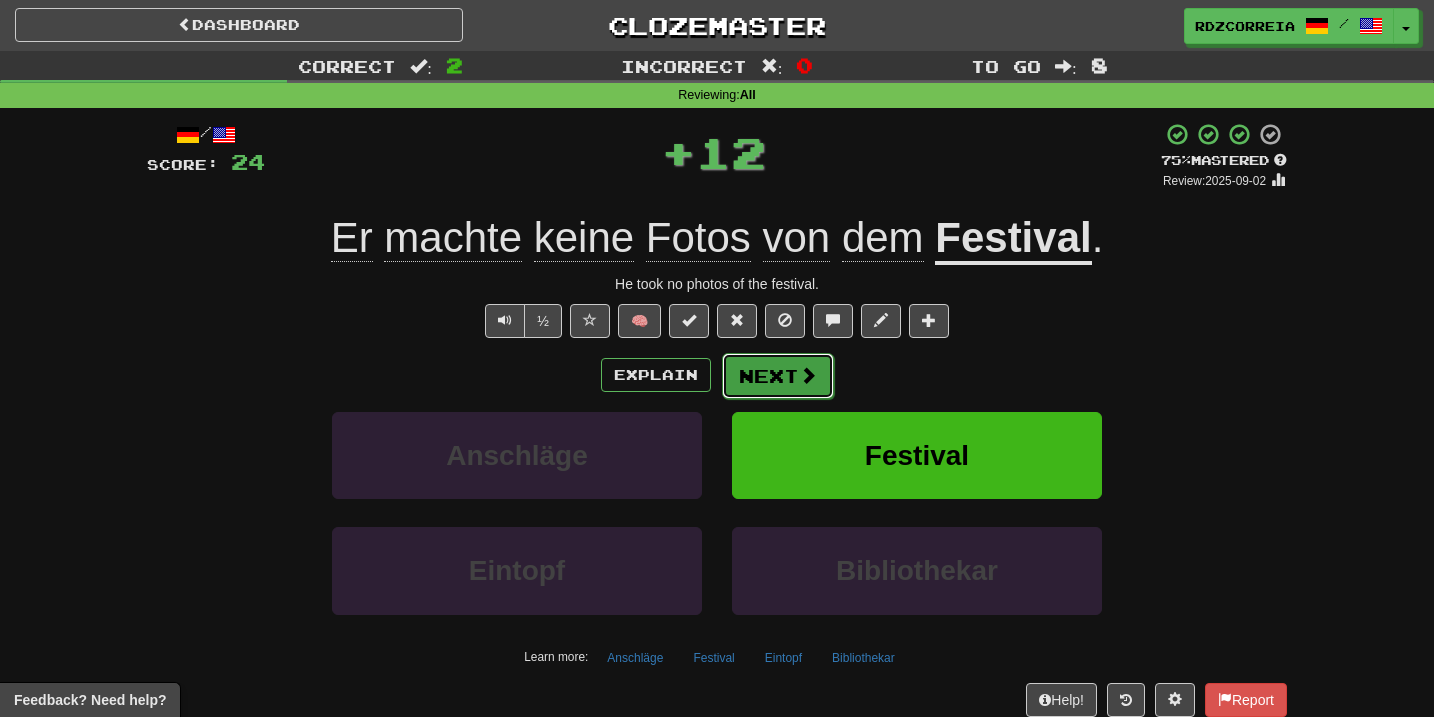 click on "Next" at bounding box center (778, 376) 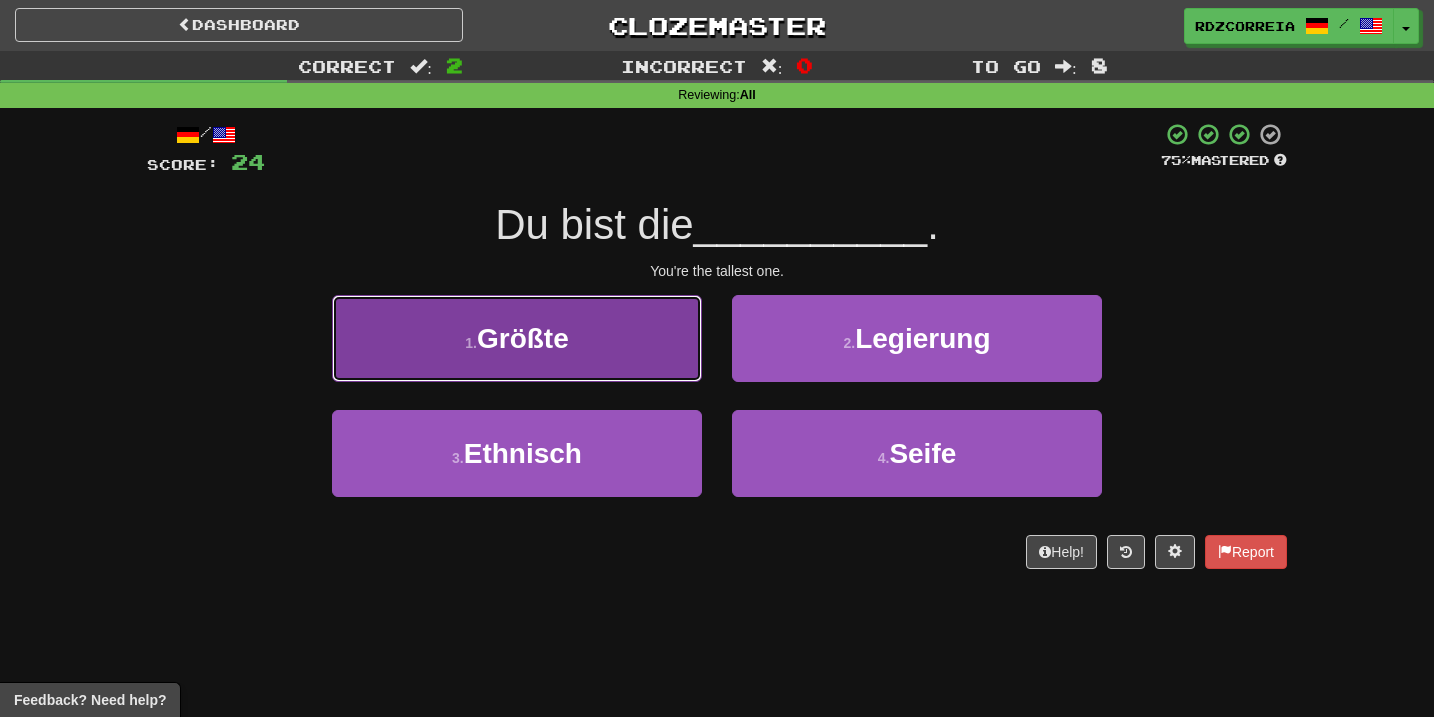 click on "1 .  Größte" at bounding box center (517, 338) 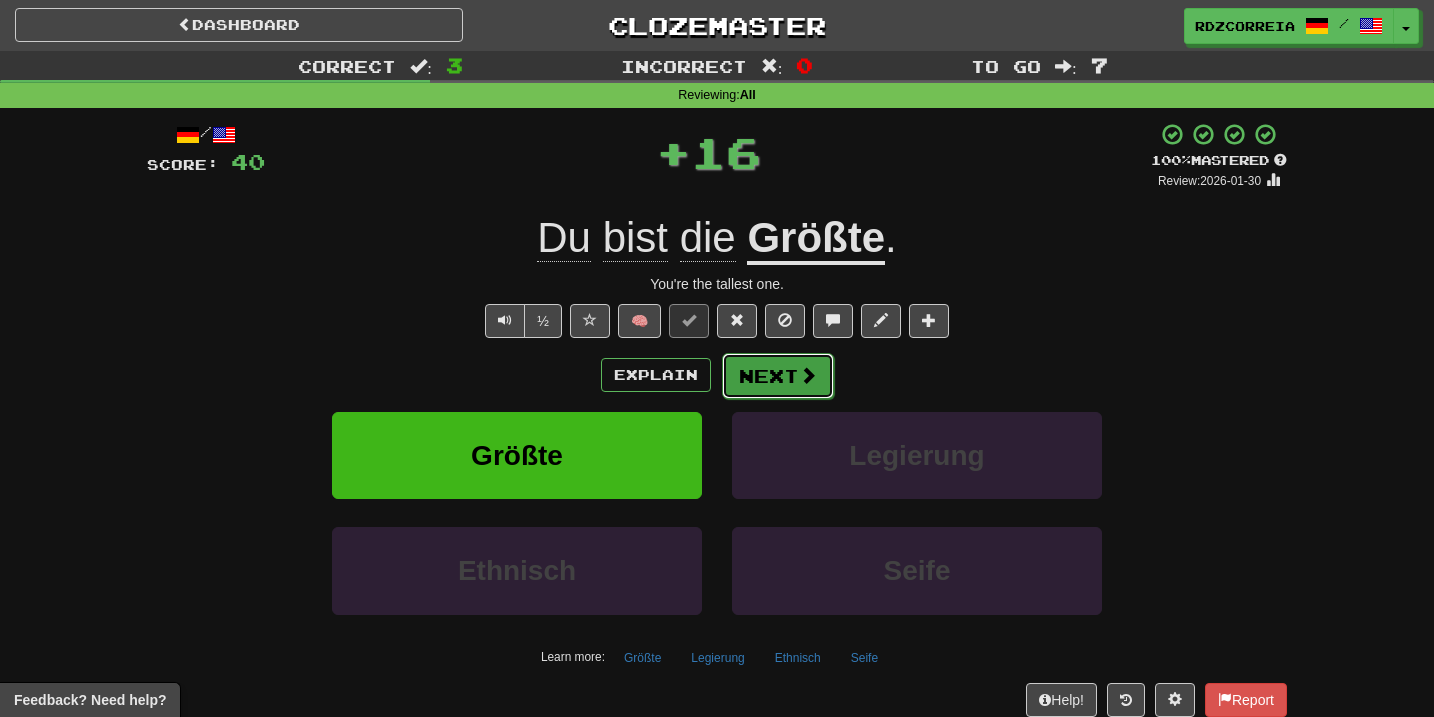 click on "Next" at bounding box center [778, 376] 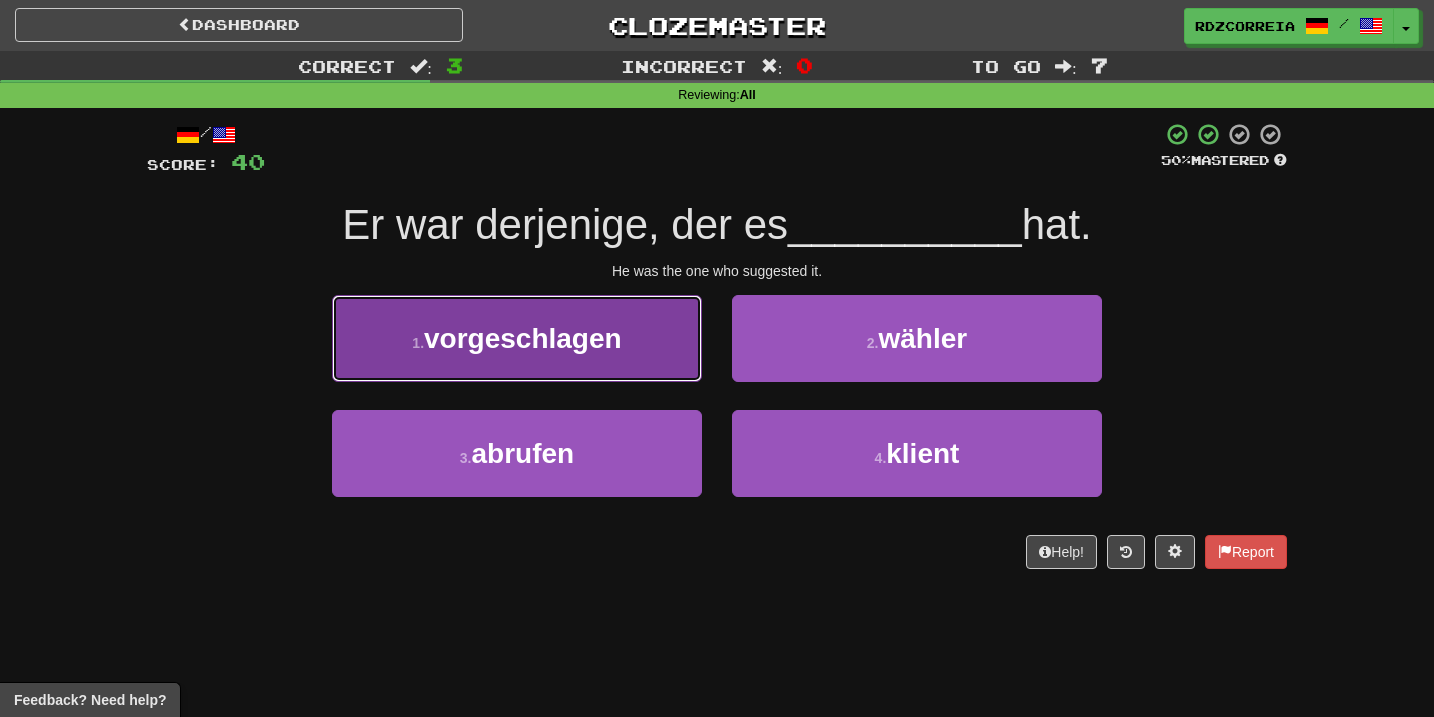 click on "1 .  vorgeschlagen" at bounding box center [517, 338] 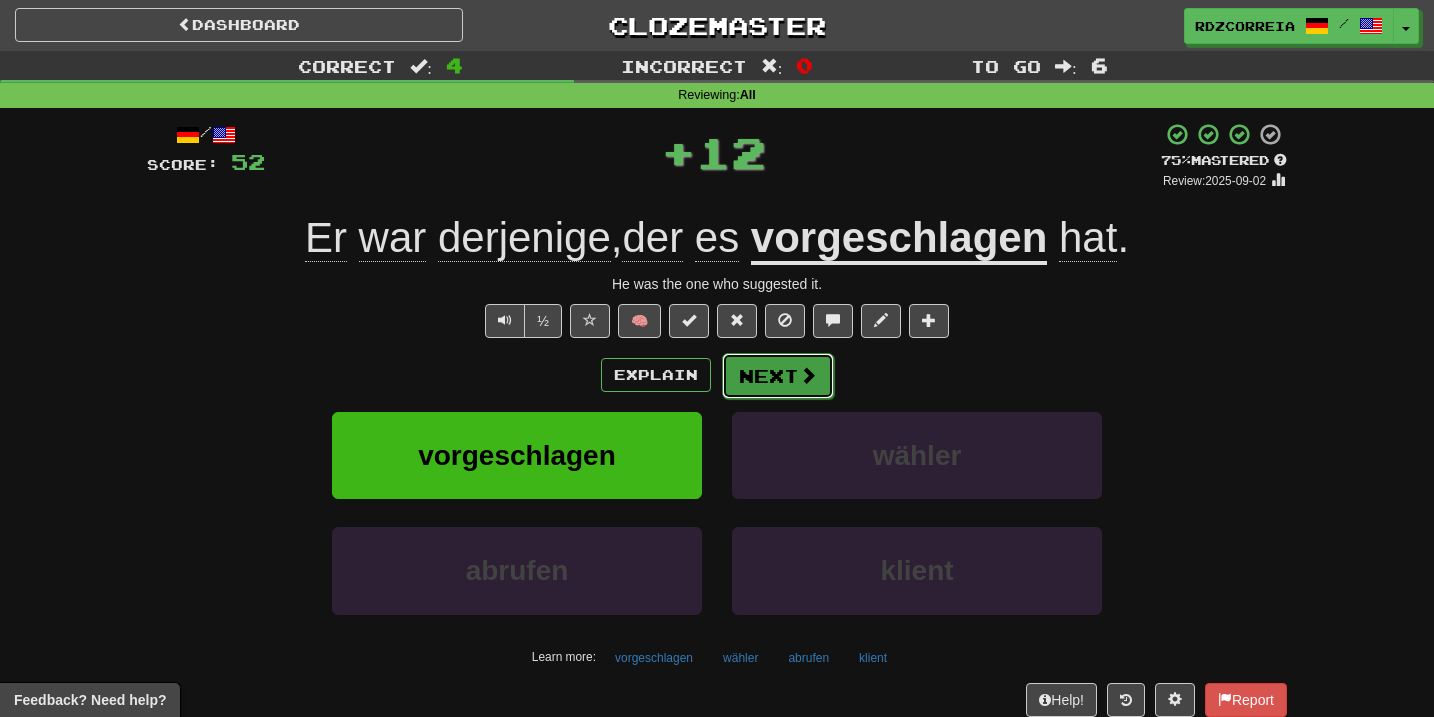 click at bounding box center [808, 375] 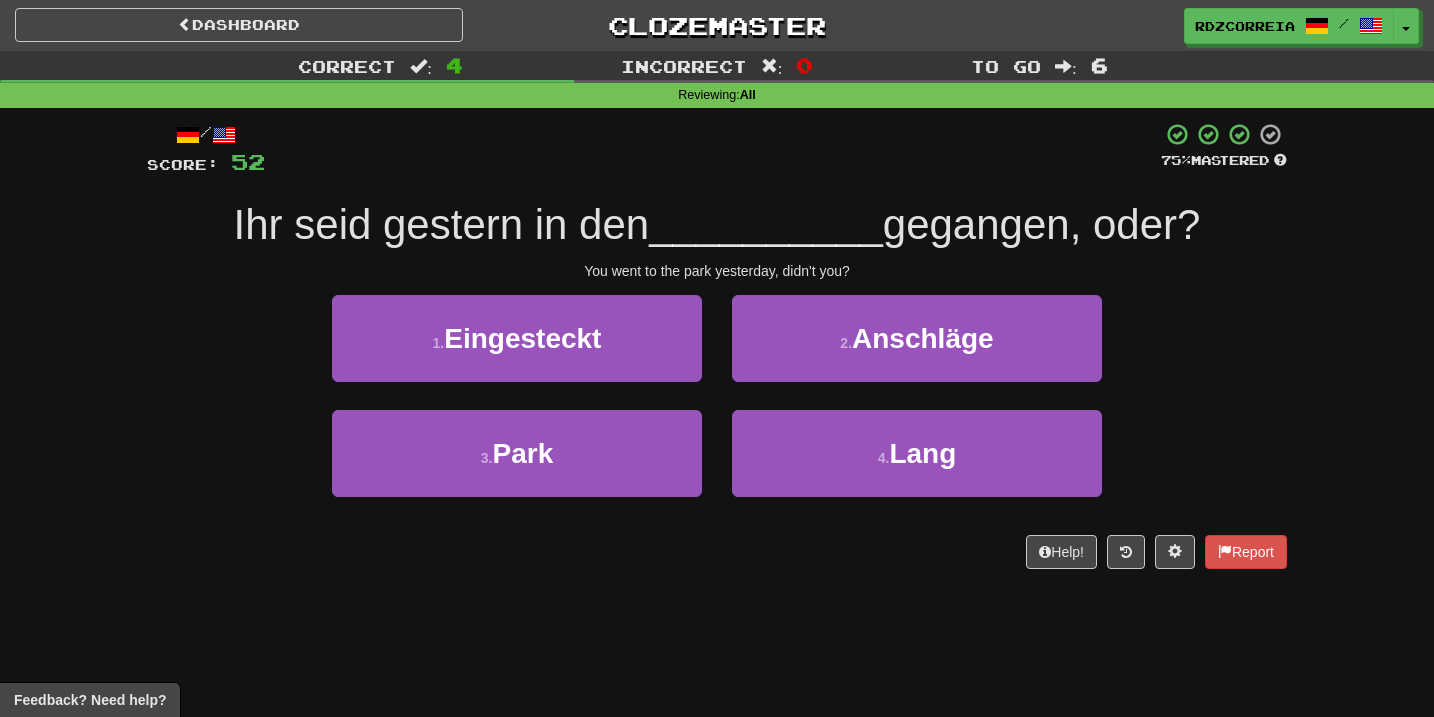 click on "1 .  Eingesteckt" at bounding box center [517, 352] 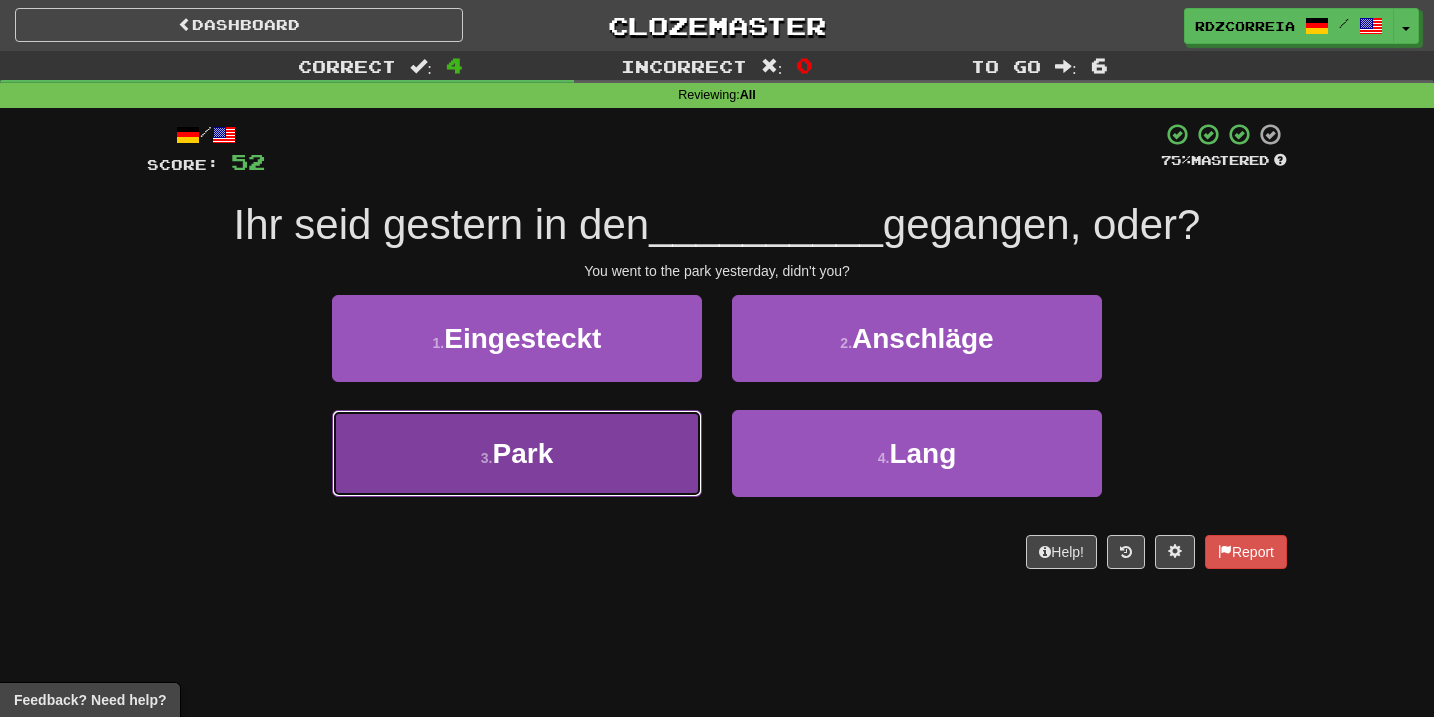 click on "3 .  Park" at bounding box center (517, 453) 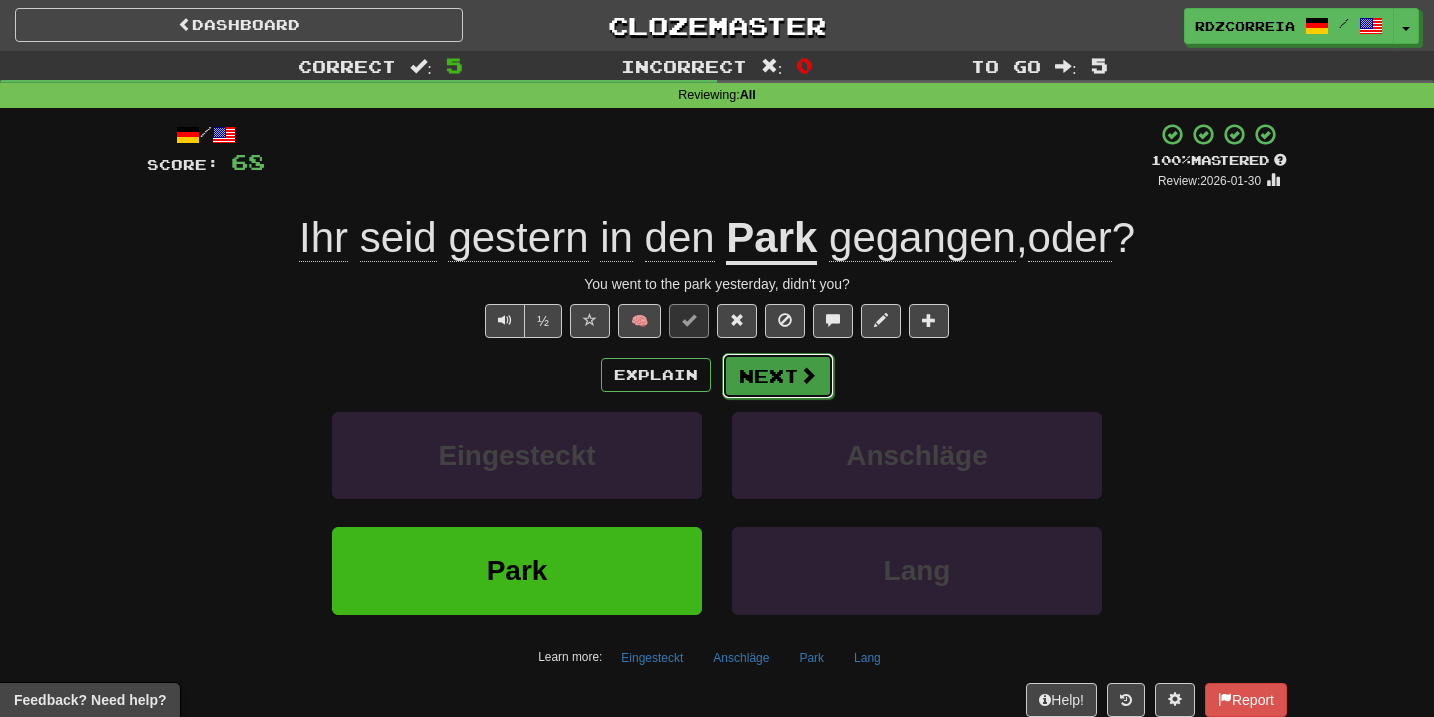 click on "Next" at bounding box center (778, 376) 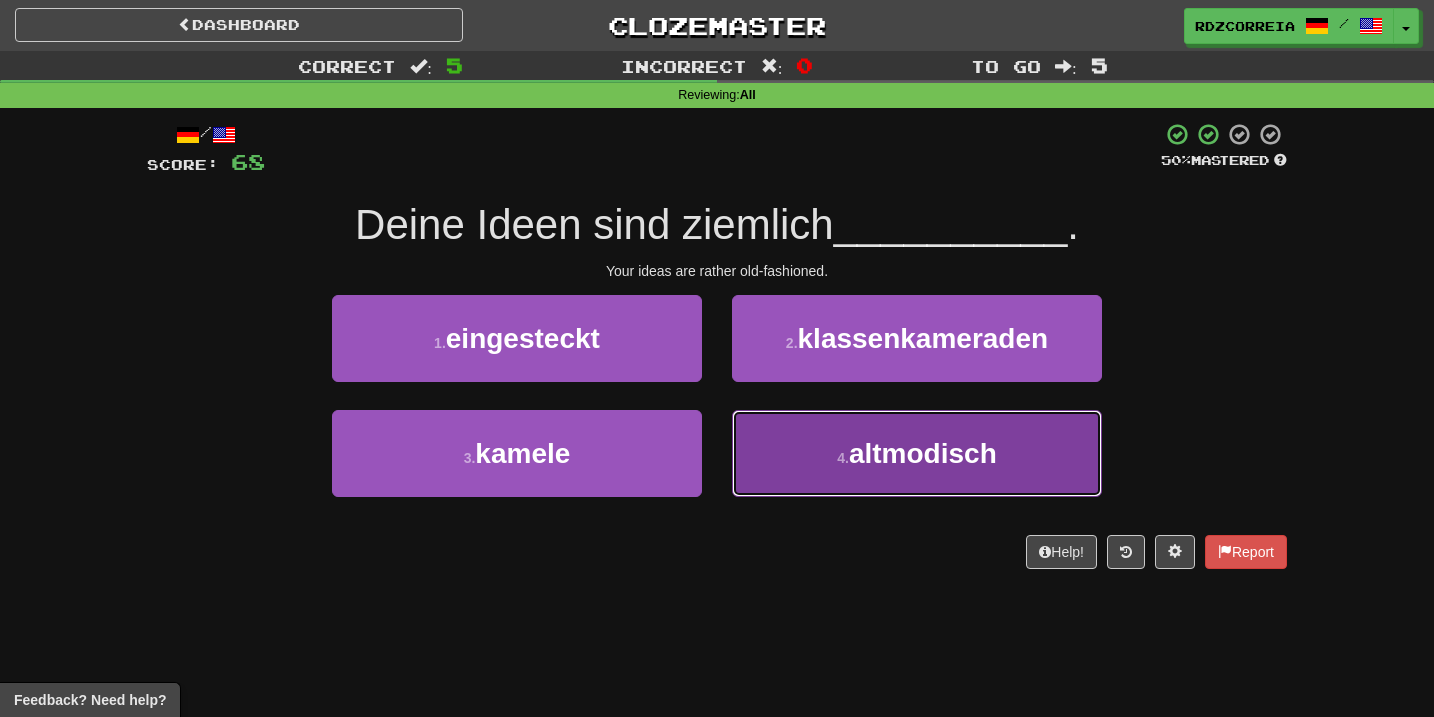 click on "altmodisch" at bounding box center (923, 453) 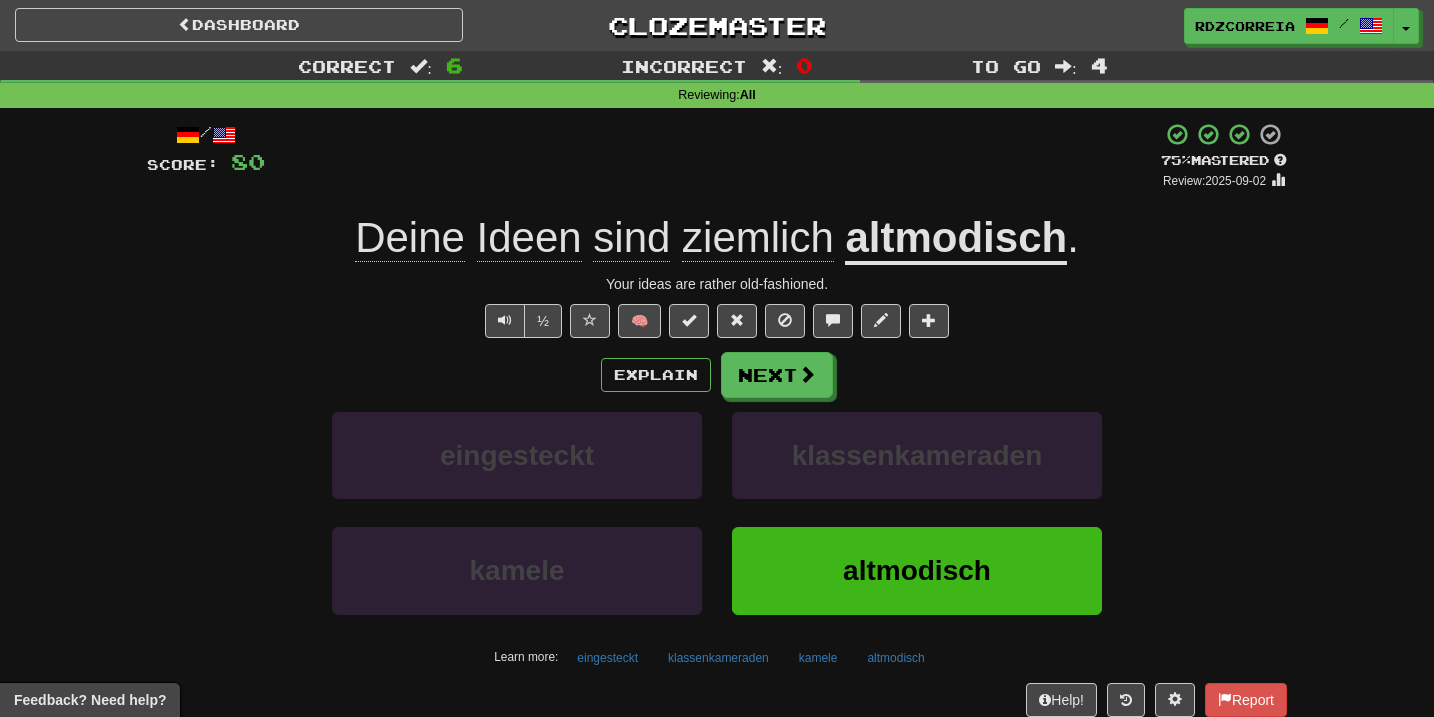 click on "Explain Next eingesteckt klassenkameraden kamele altmodisch Learn more: eingesteckt klassenkameraden kamele altmodisch" at bounding box center (717, 512) 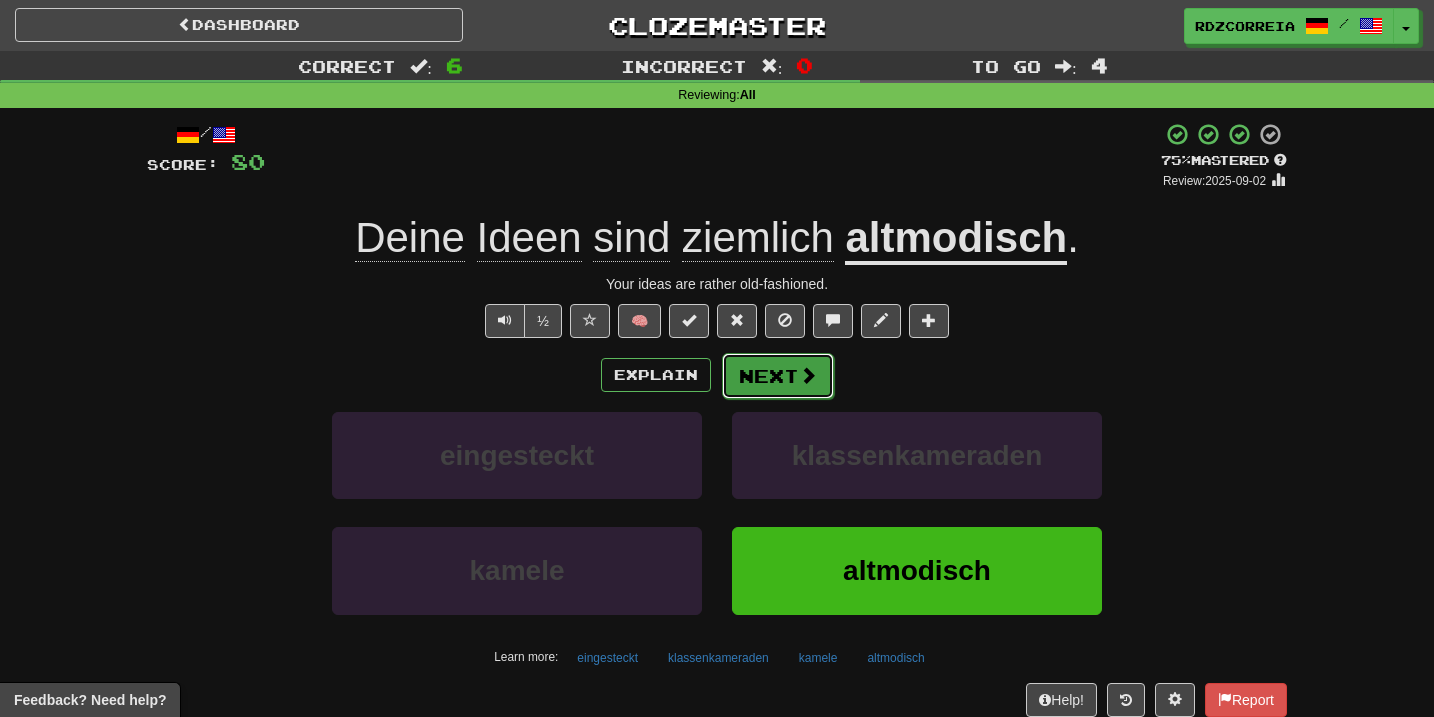 click on "Next" at bounding box center (778, 376) 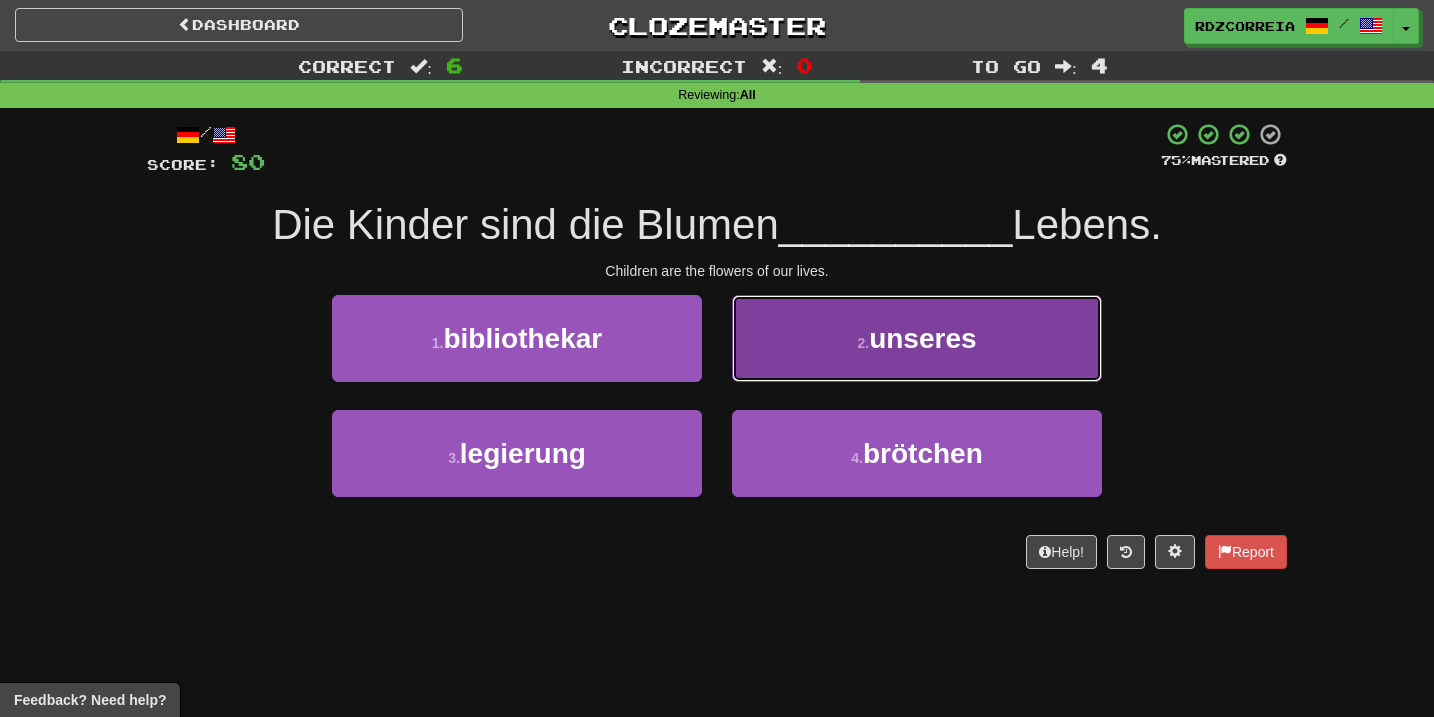 click on "2 .  unseres" at bounding box center (917, 338) 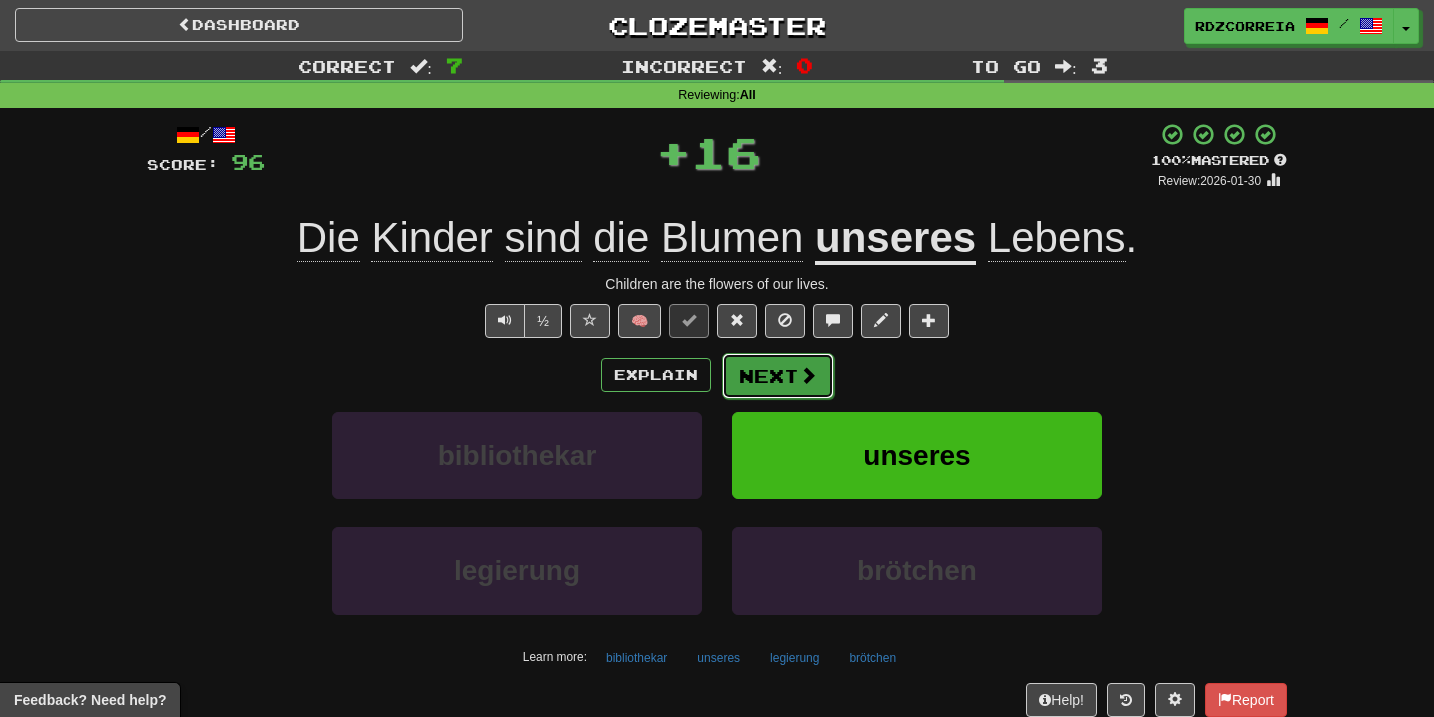 click on "Next" at bounding box center [778, 376] 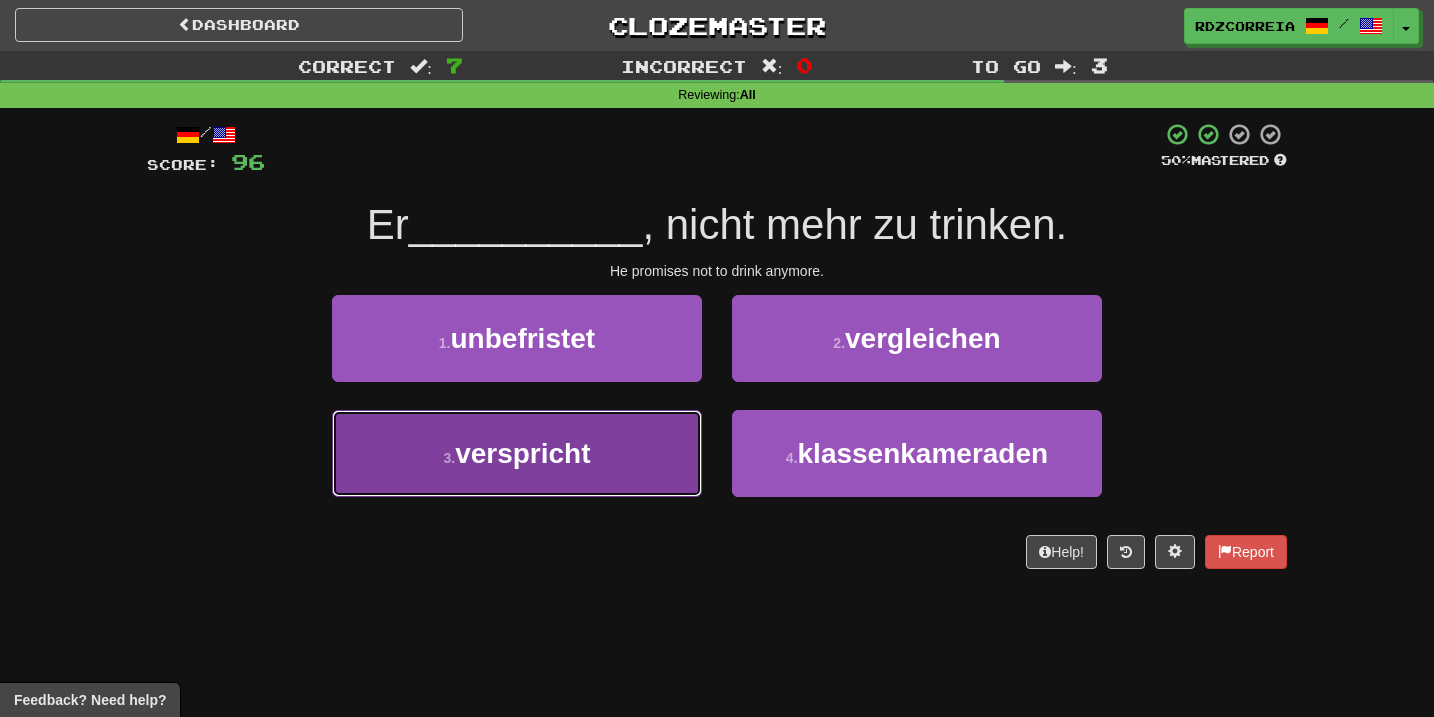 click on "3 .  verspricht" at bounding box center (517, 453) 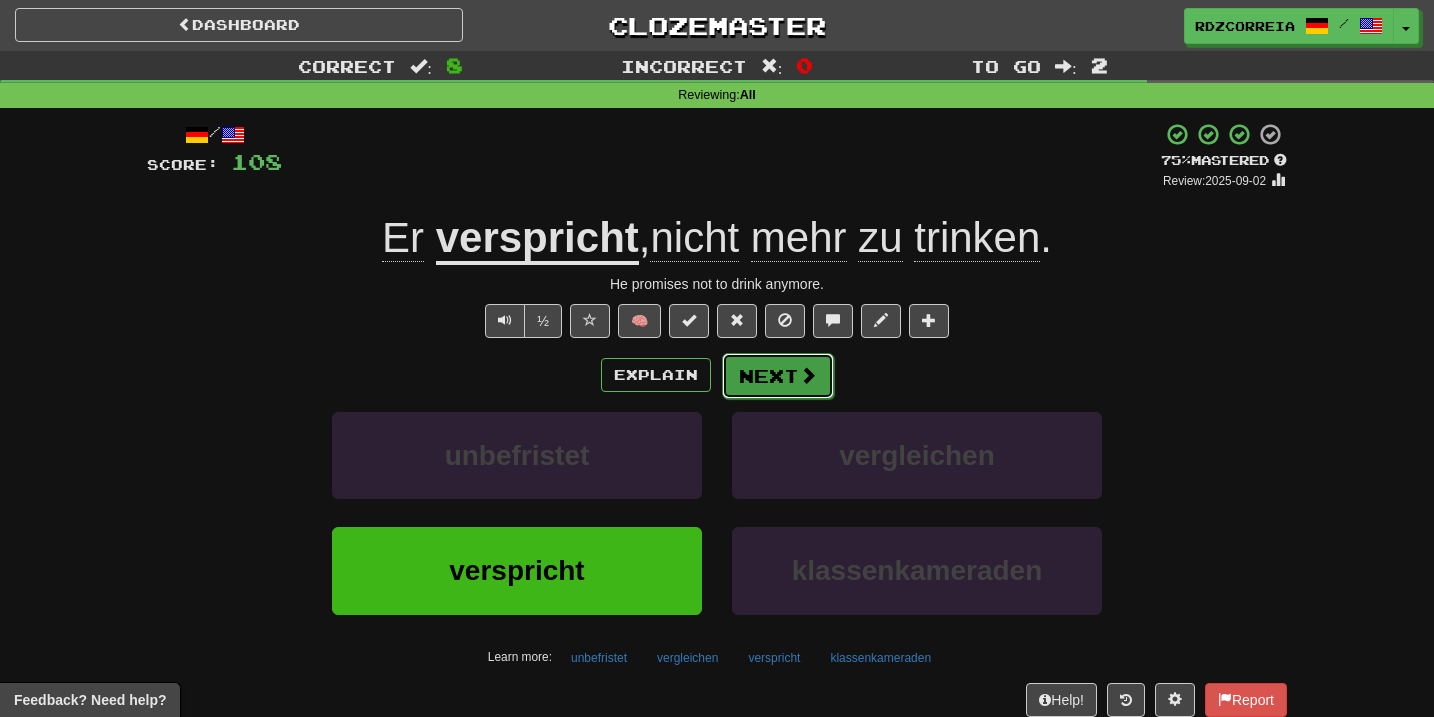 click at bounding box center (808, 375) 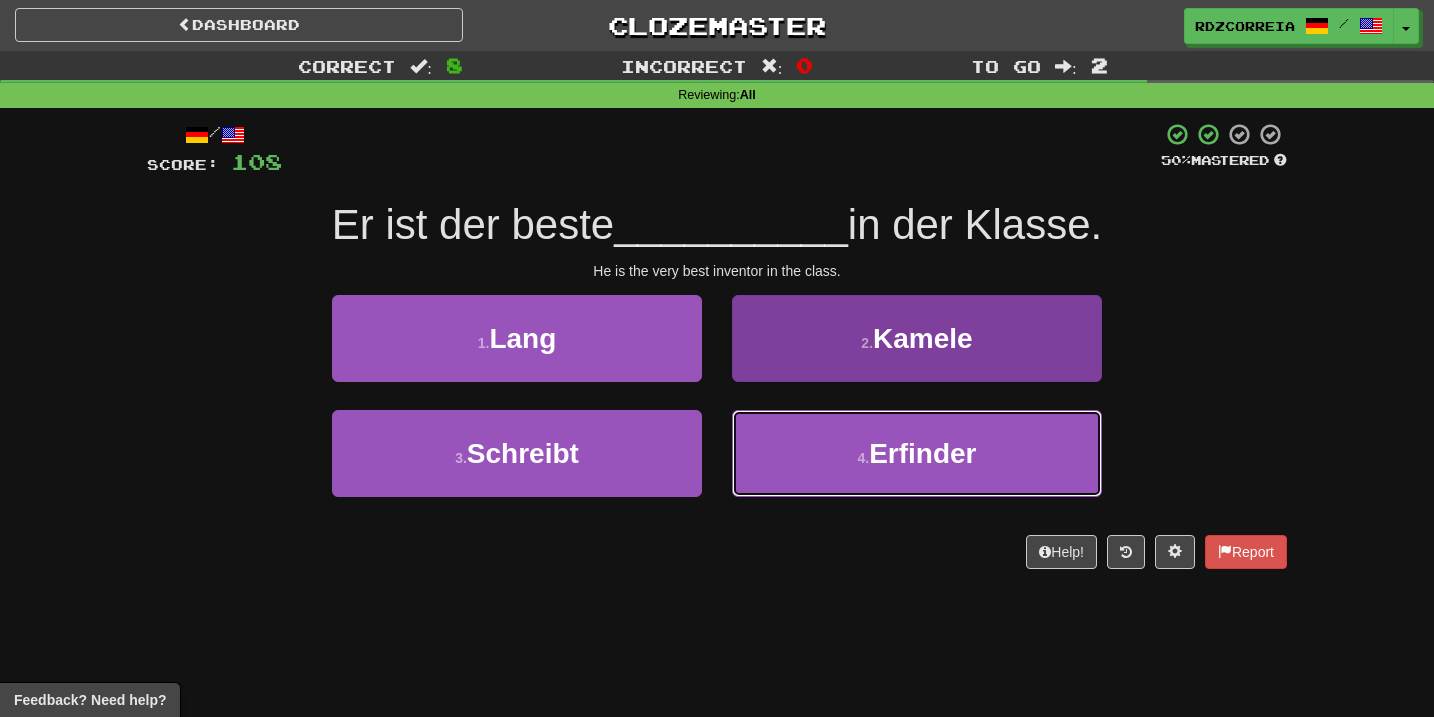 click on "4 .  Erfinder" at bounding box center [917, 453] 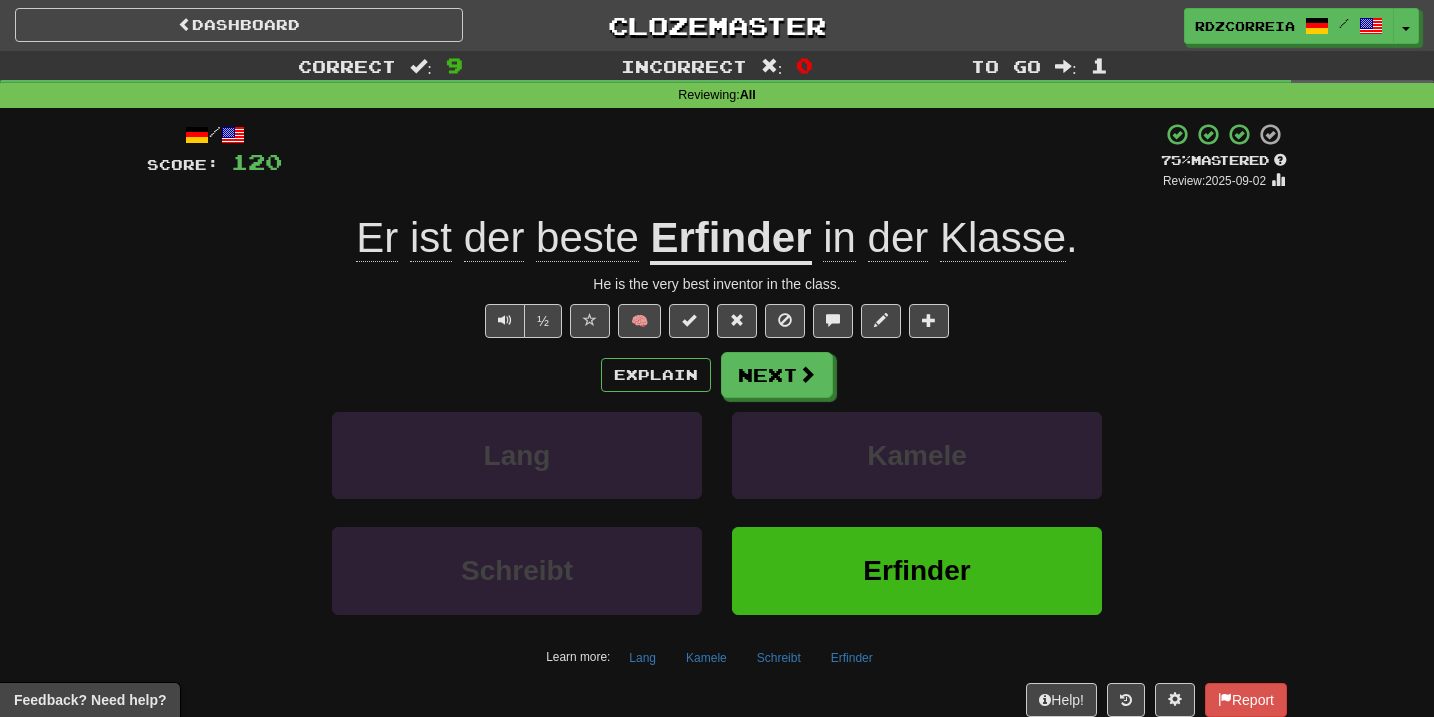 click on "/  Score:   120 + 12 75 %  Mastered Review:  2025-09-02 Er   ist   der   beste   Erfinder   in   der   Klasse . He is the very best inventor in the class. ½ 🧠 Explain Next Lang Kamele Schreibt Erfinder Learn more: Lang Kamele Schreibt Erfinder  Help!  Report Sentence Source" at bounding box center (717, 435) 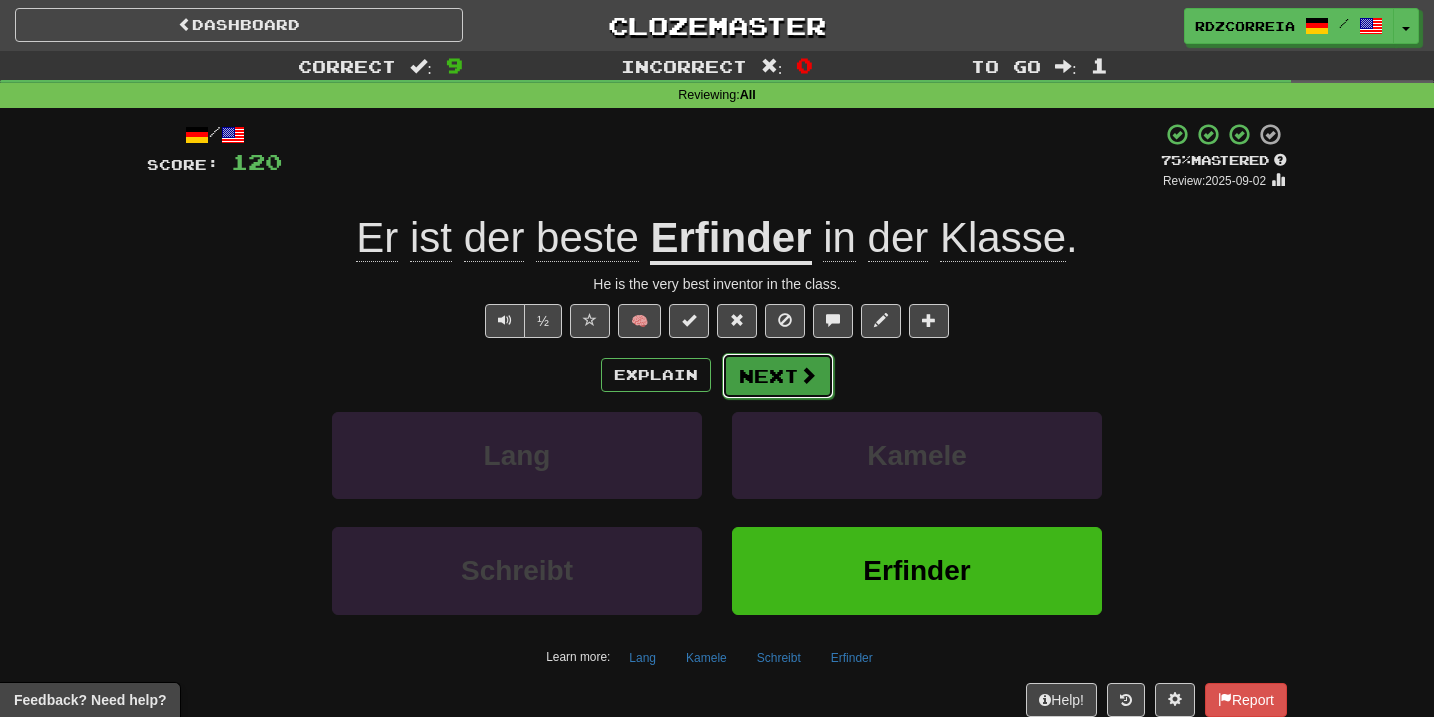 click on "Next" at bounding box center (778, 376) 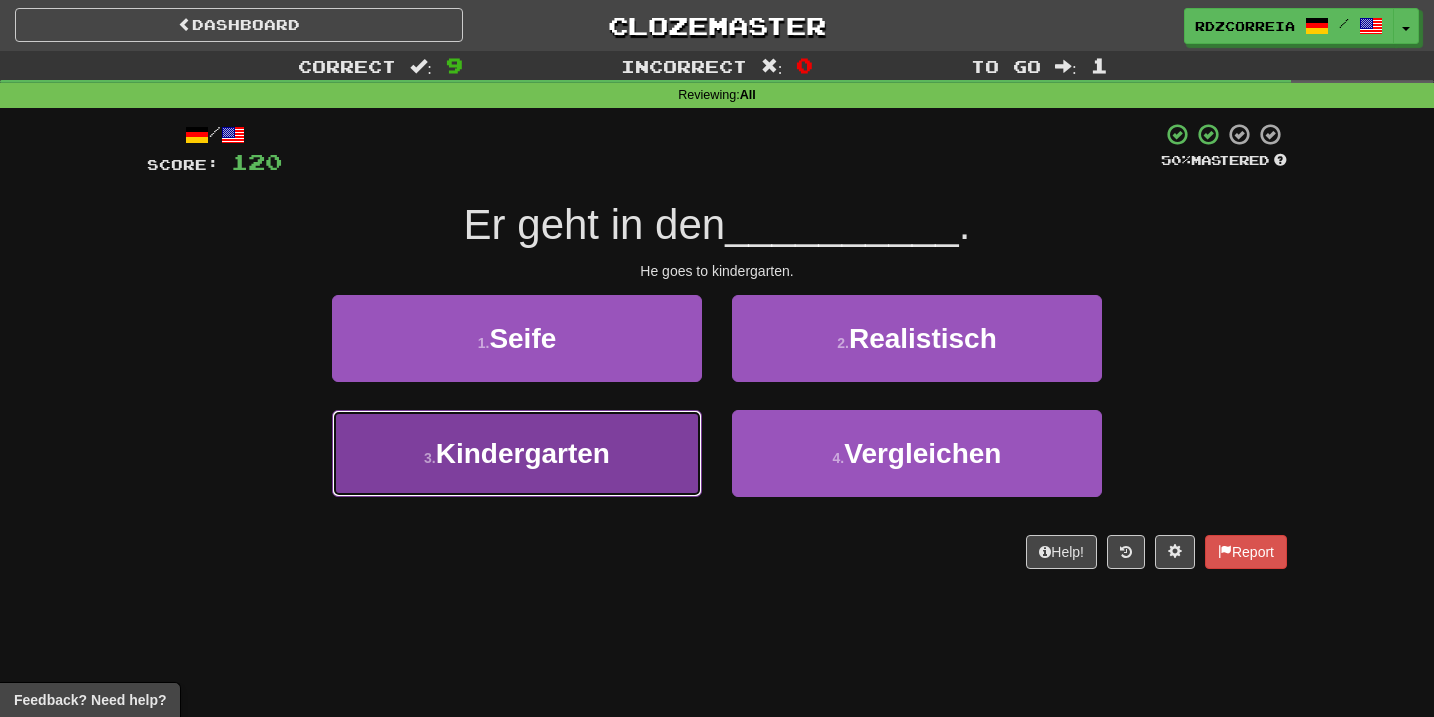 click on "Kindergarten" at bounding box center [523, 453] 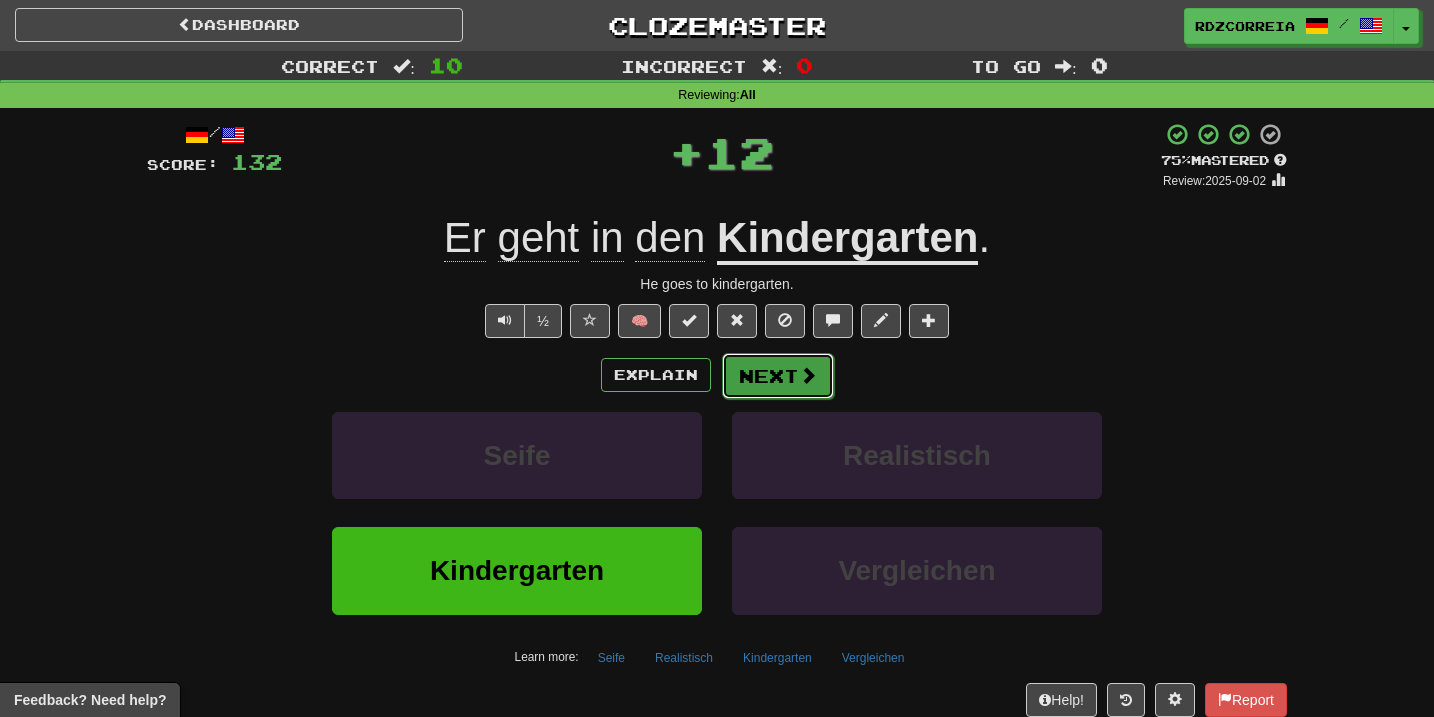 click on "Next" at bounding box center (778, 376) 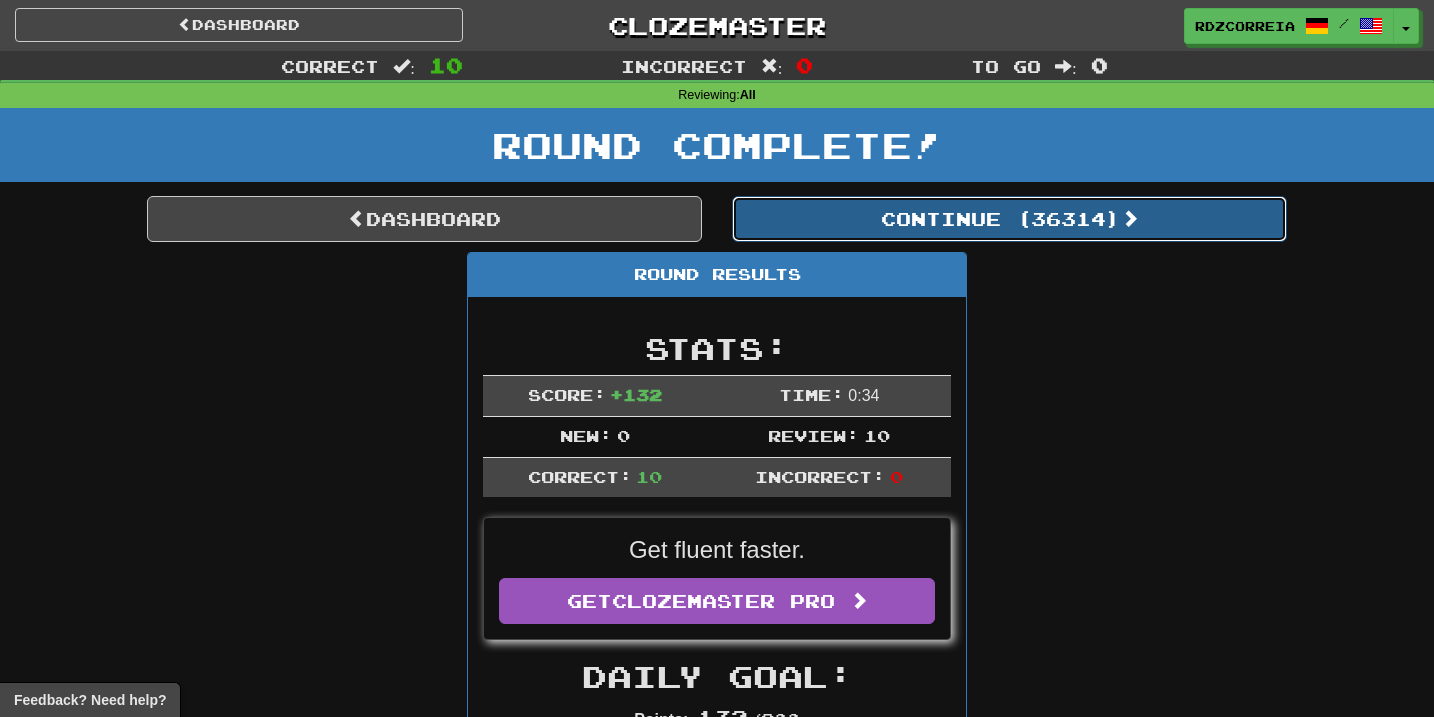 click on "Continue ( 36314 )" at bounding box center [1009, 219] 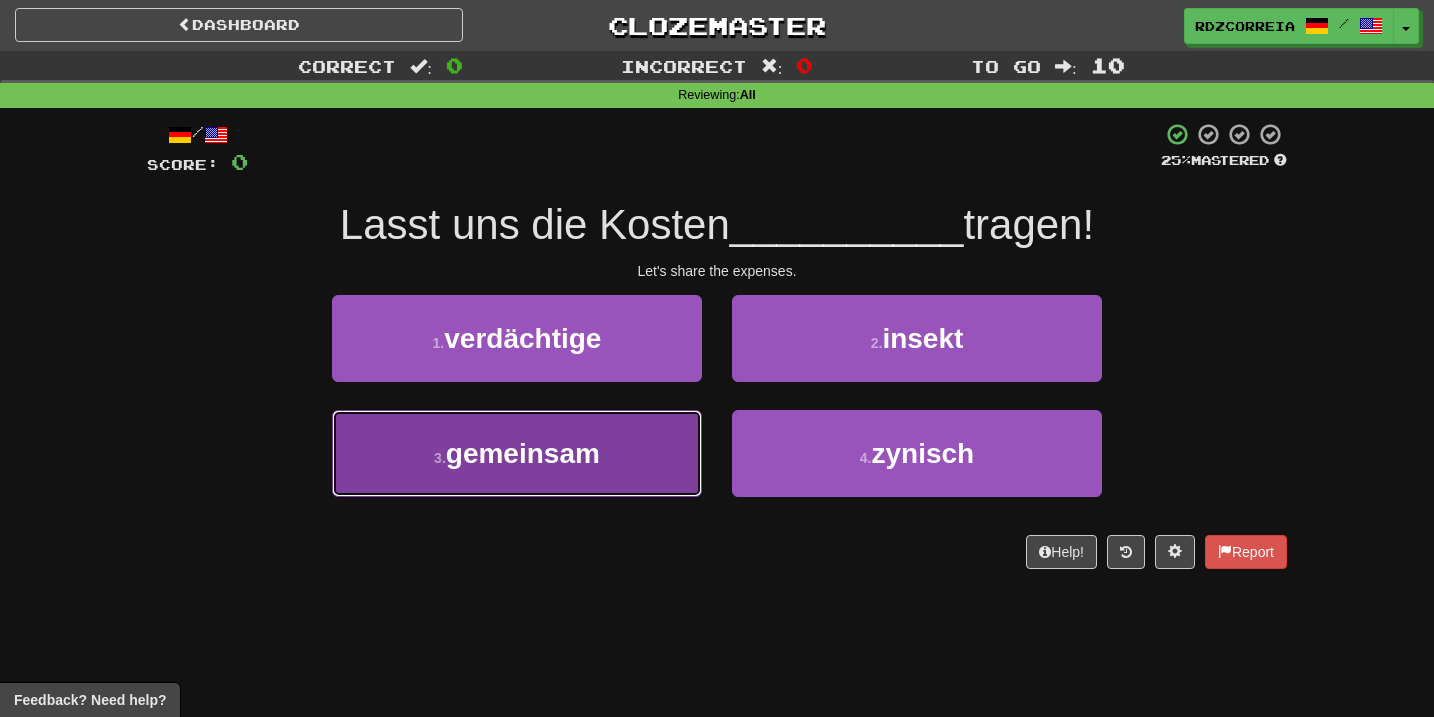click on "3 .  gemeinsam" at bounding box center [517, 453] 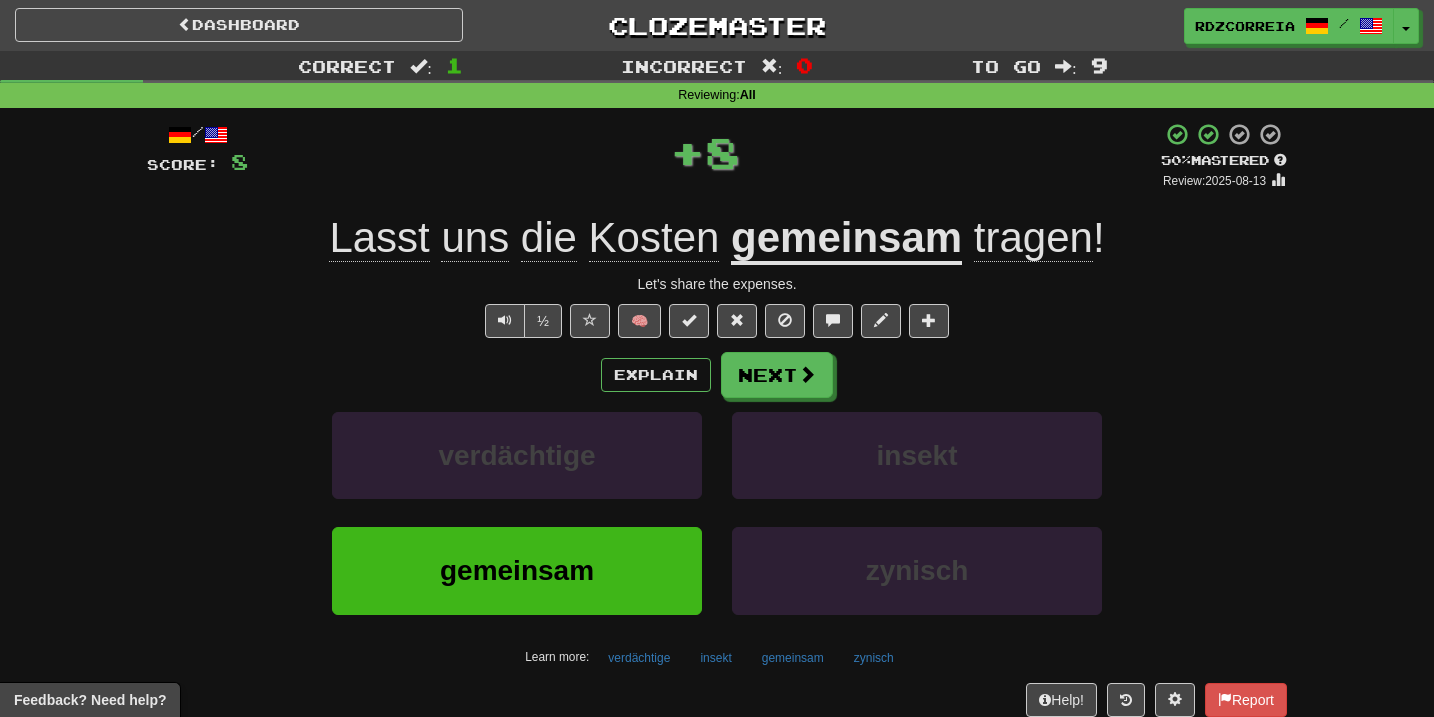 click on "gemeinsam" at bounding box center (846, 239) 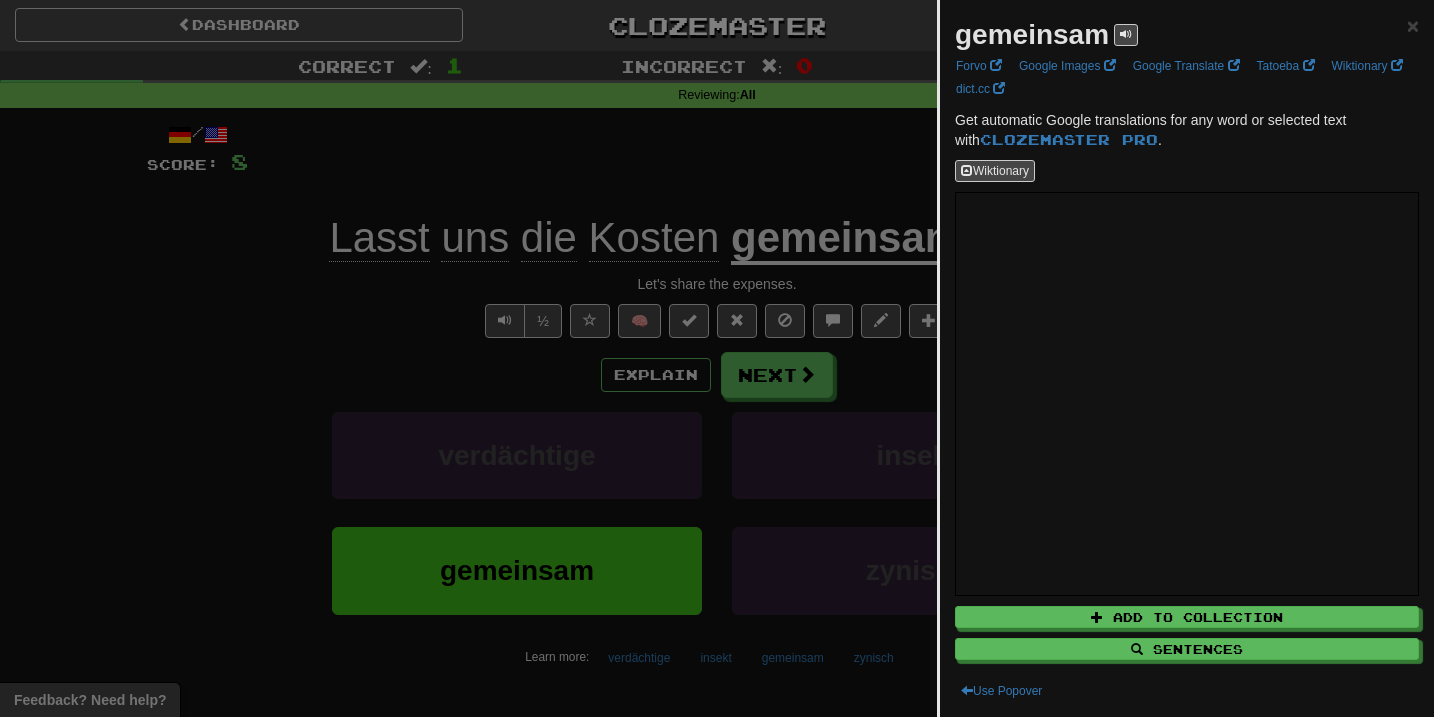 click at bounding box center (717, 358) 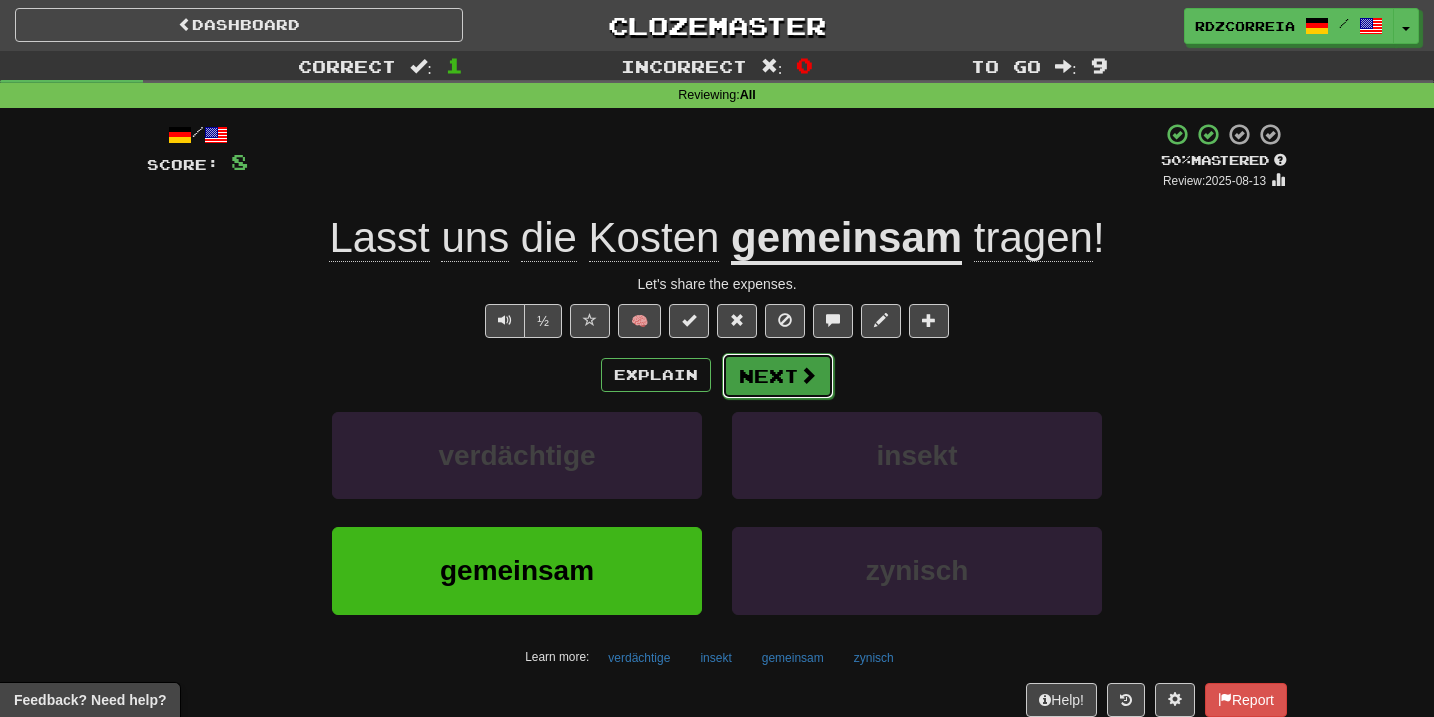 click on "Next" at bounding box center [778, 376] 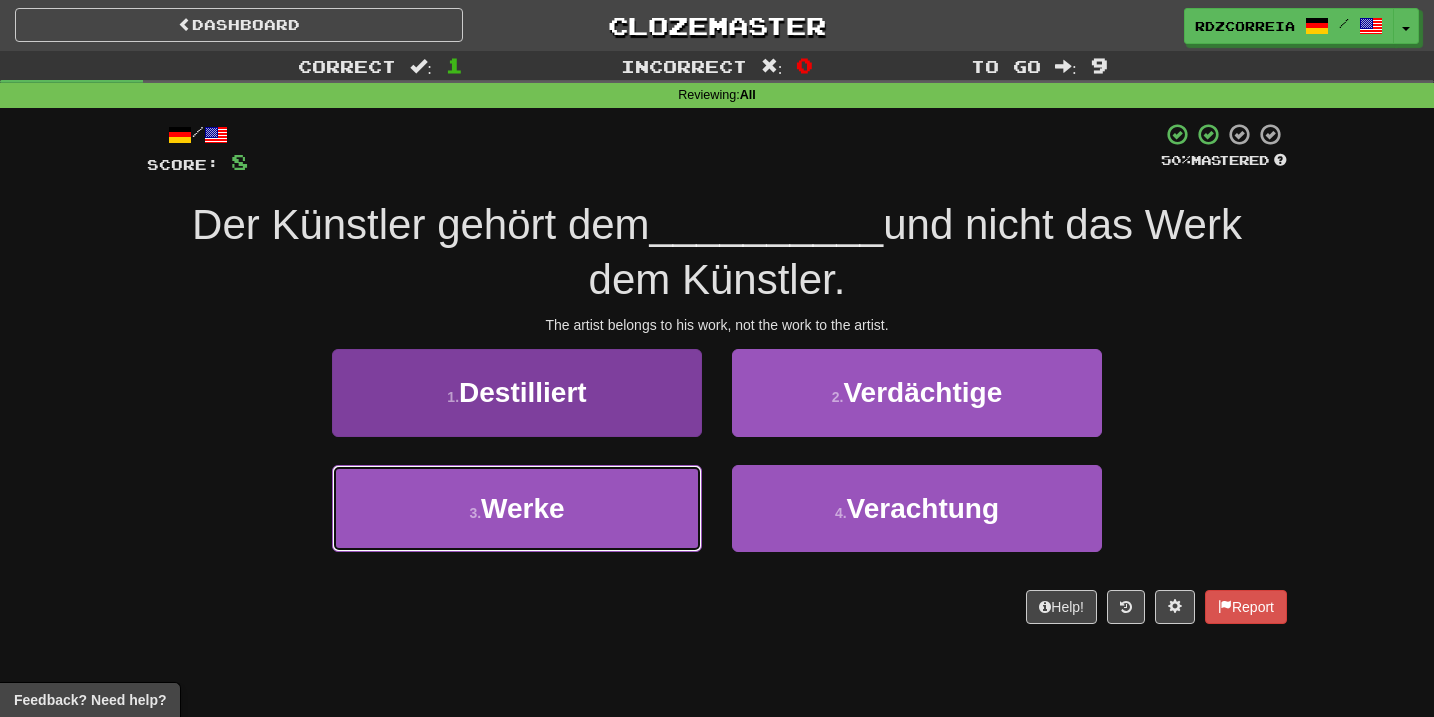 click on "3 .  Werke" at bounding box center [517, 508] 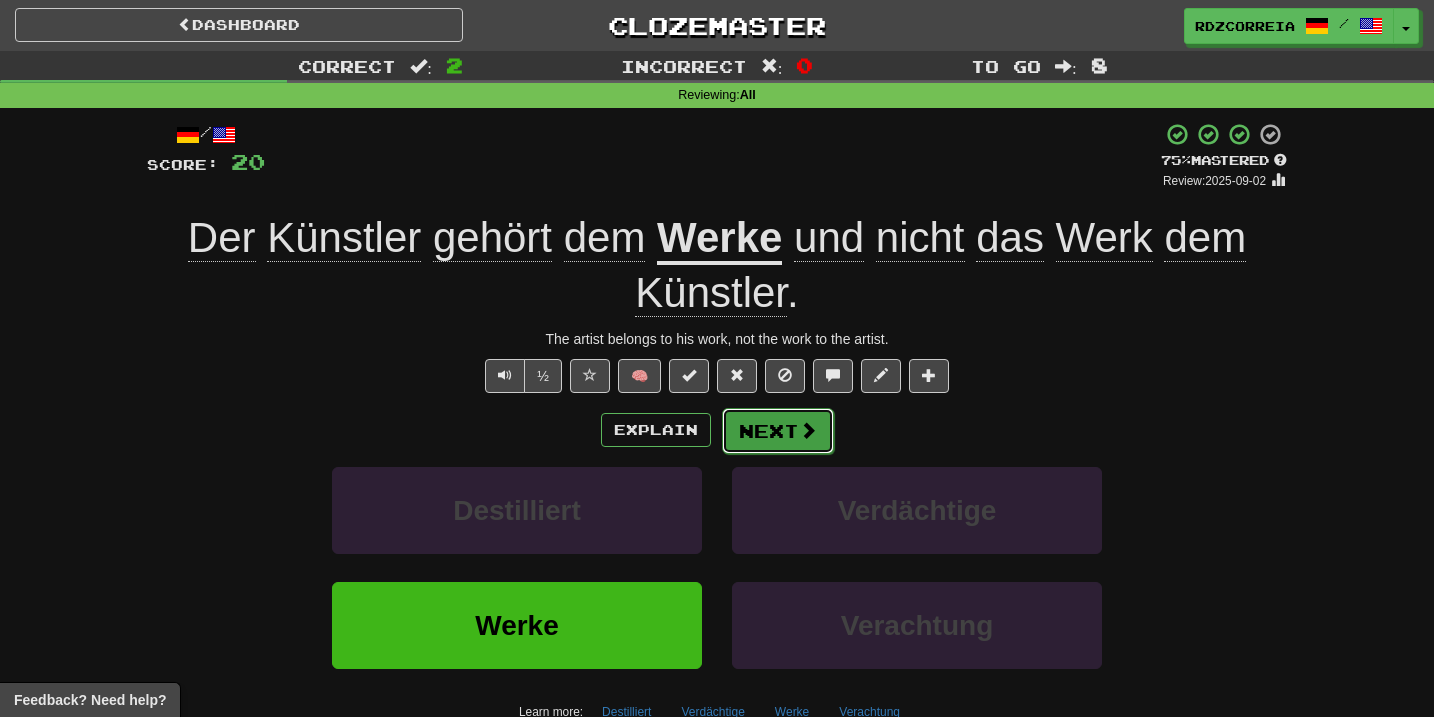 click on "Next" at bounding box center (778, 431) 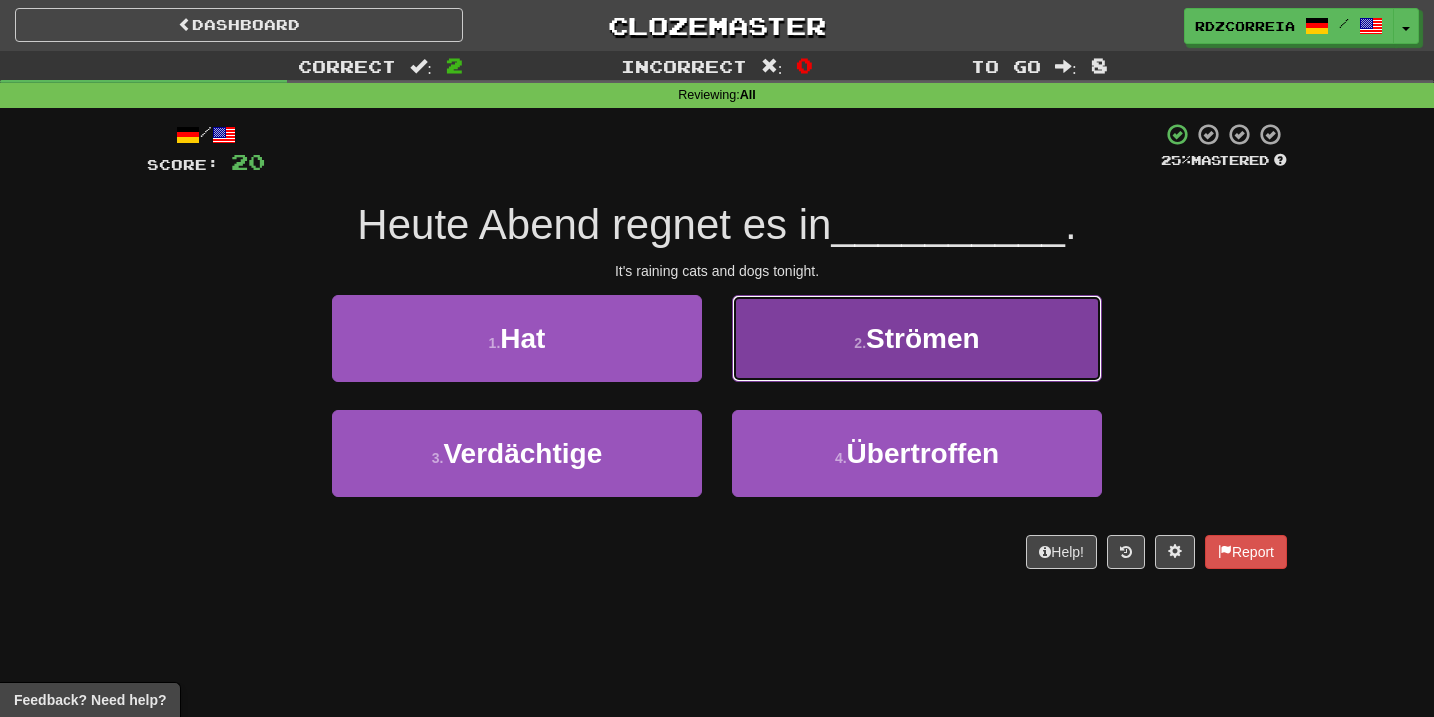 click on "2 .  Strömen" at bounding box center (917, 338) 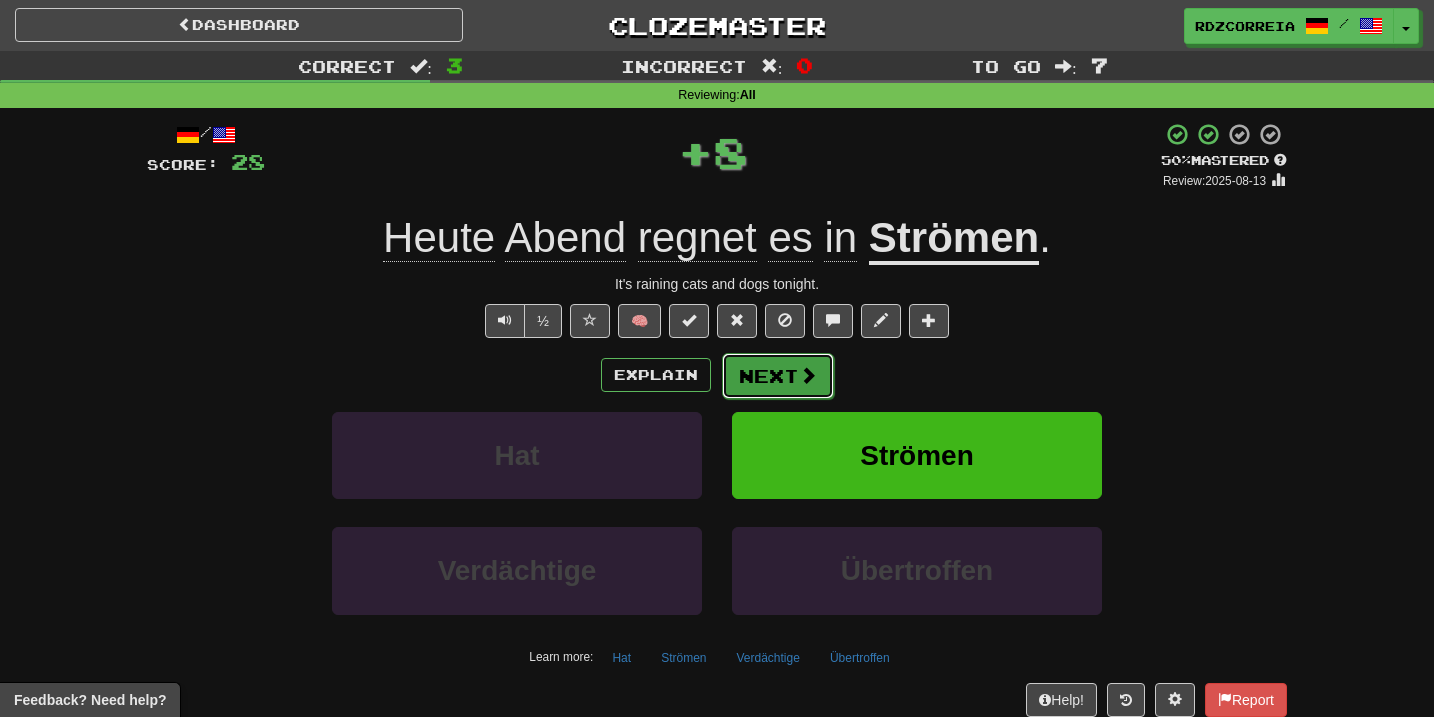 click on "Next" at bounding box center [778, 376] 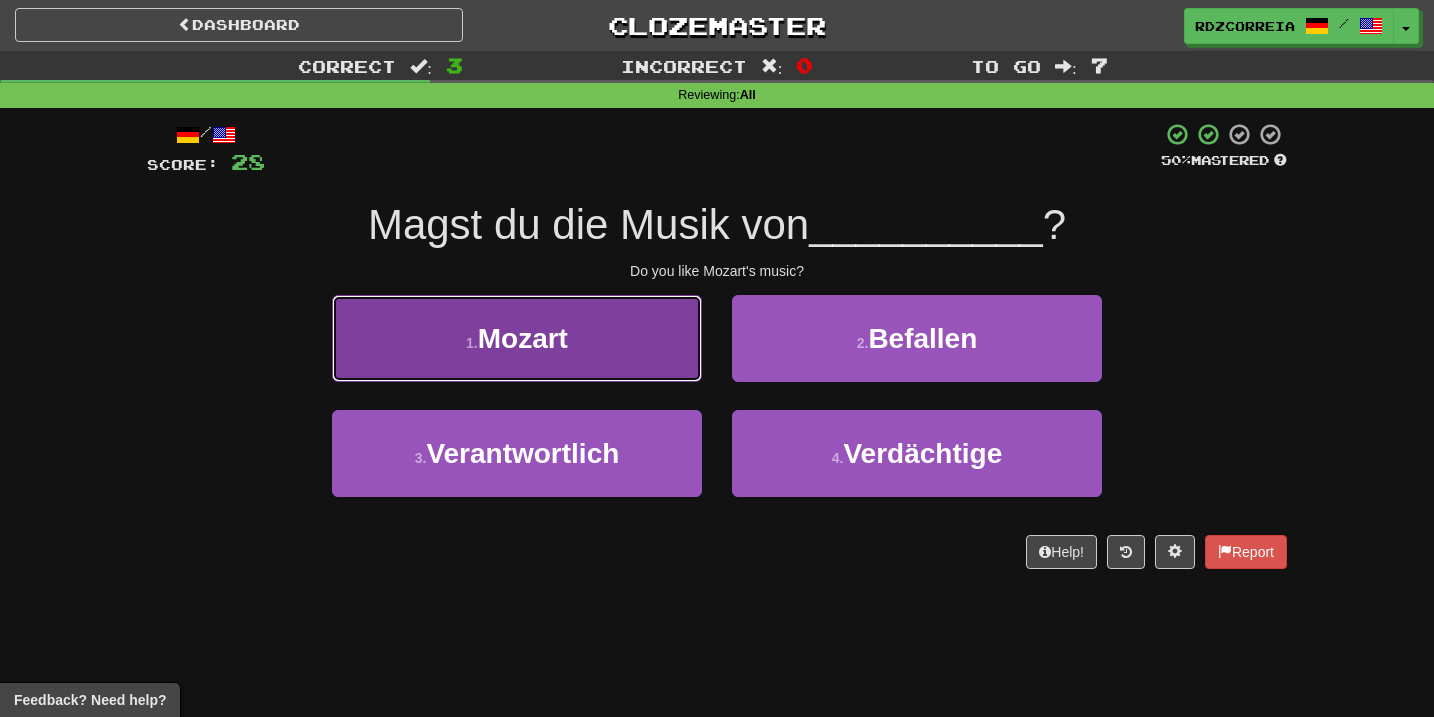 click on "1 .  Mozart" at bounding box center [517, 338] 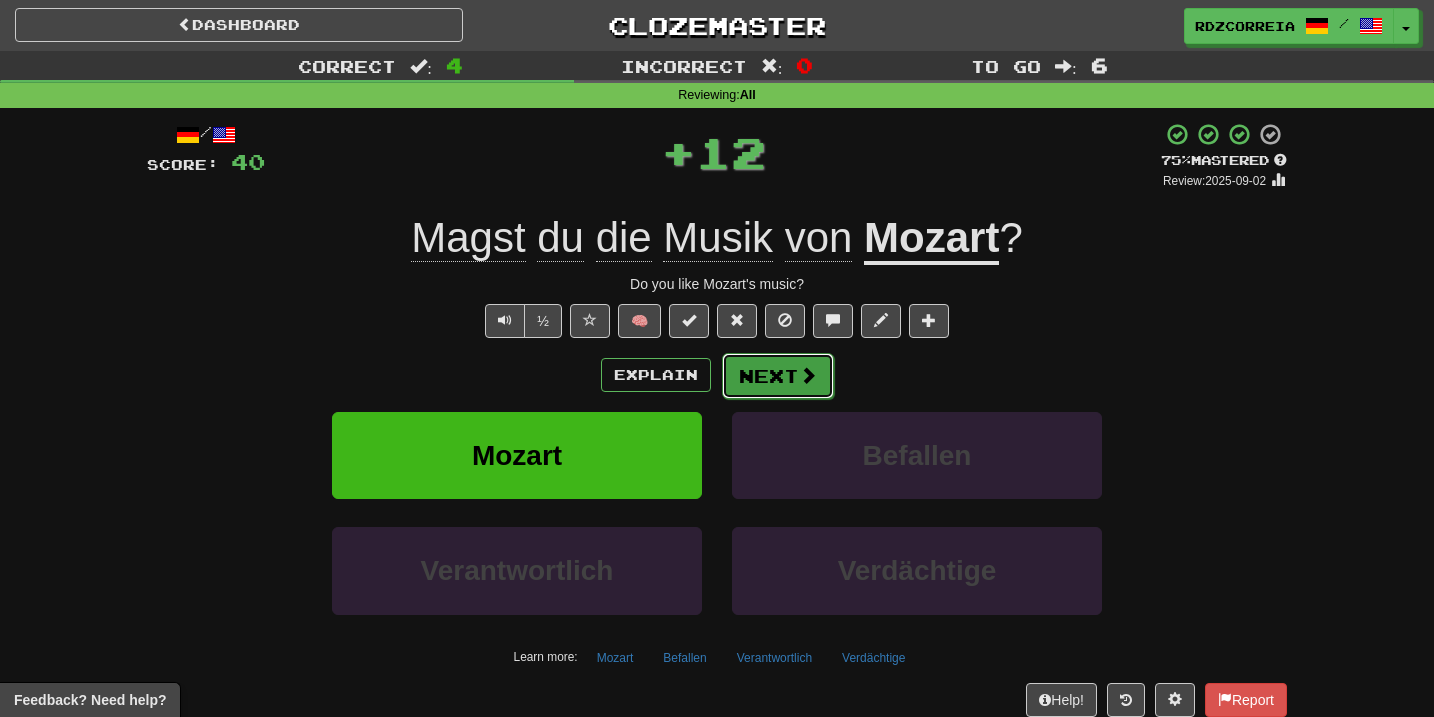 click on "Next" at bounding box center [778, 376] 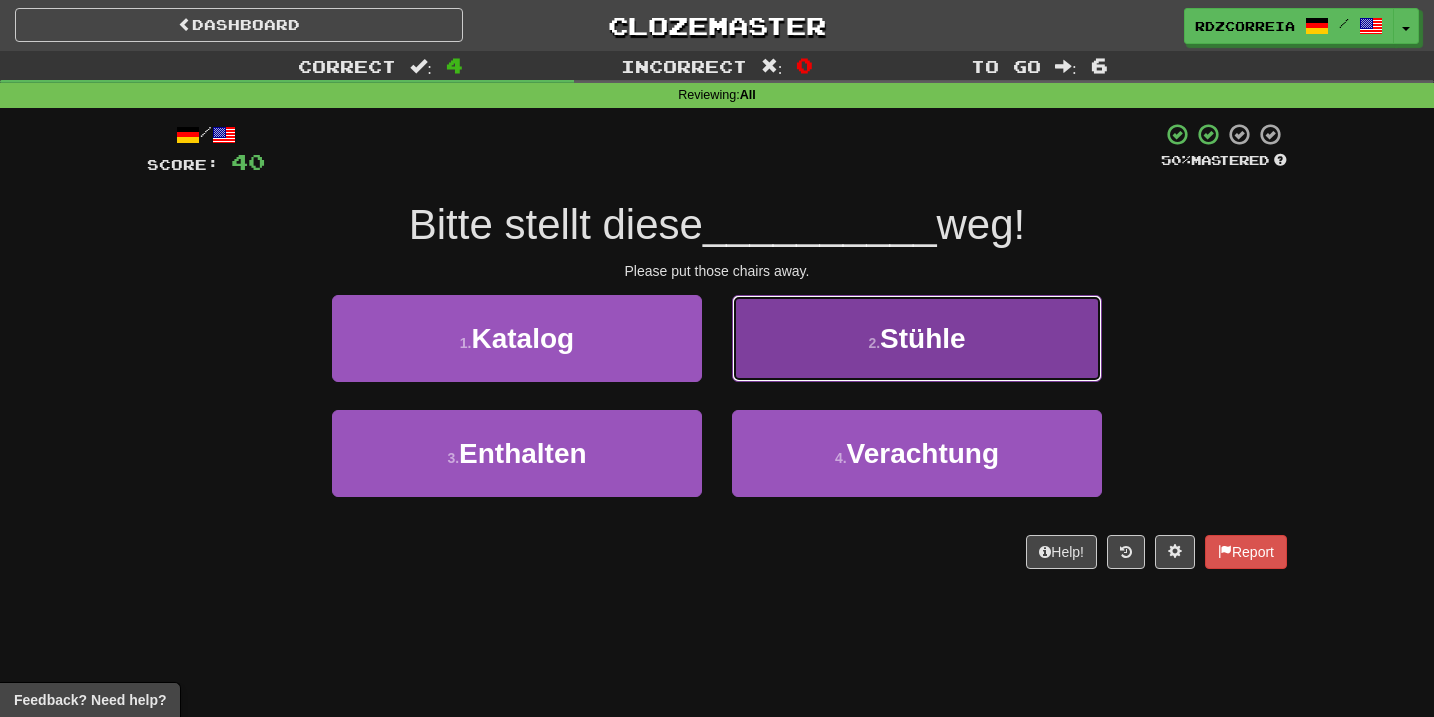 click on "2 .  Stühle" at bounding box center (917, 338) 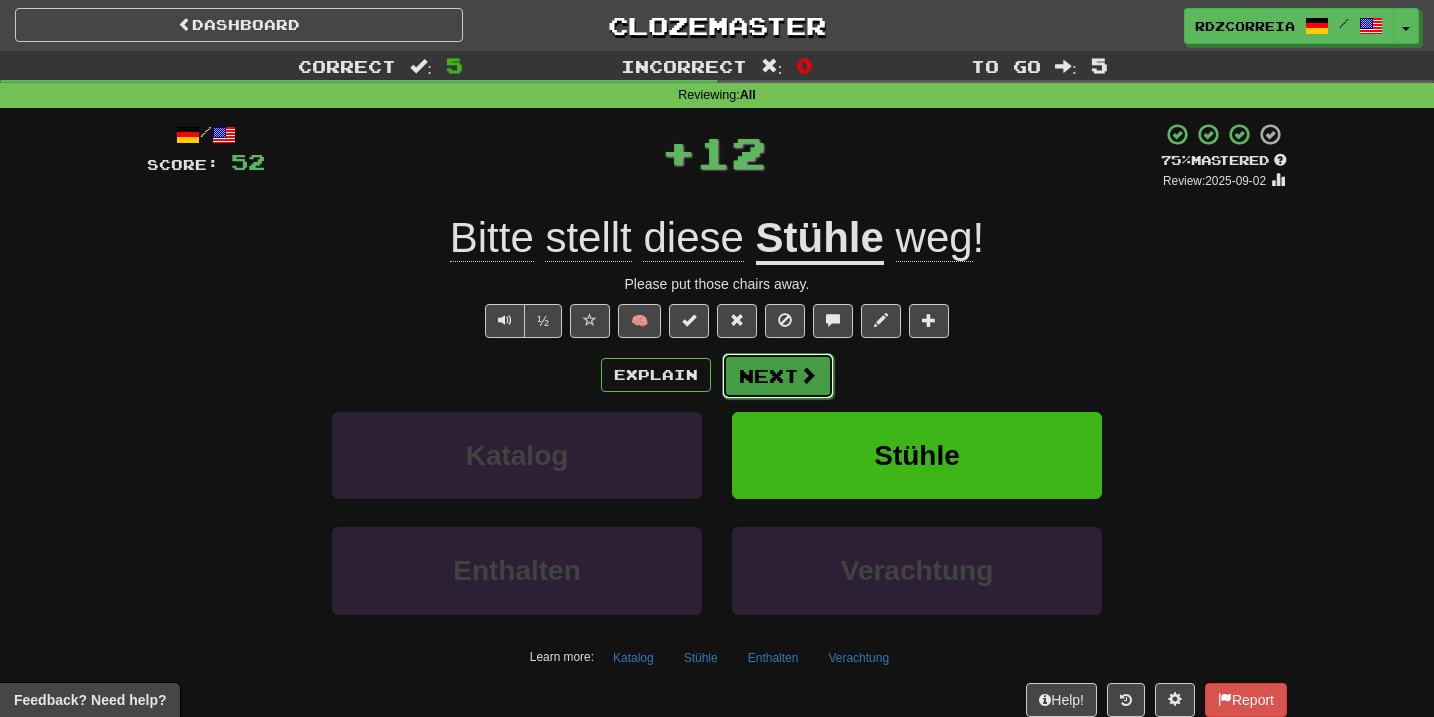 click on "Next" at bounding box center [778, 376] 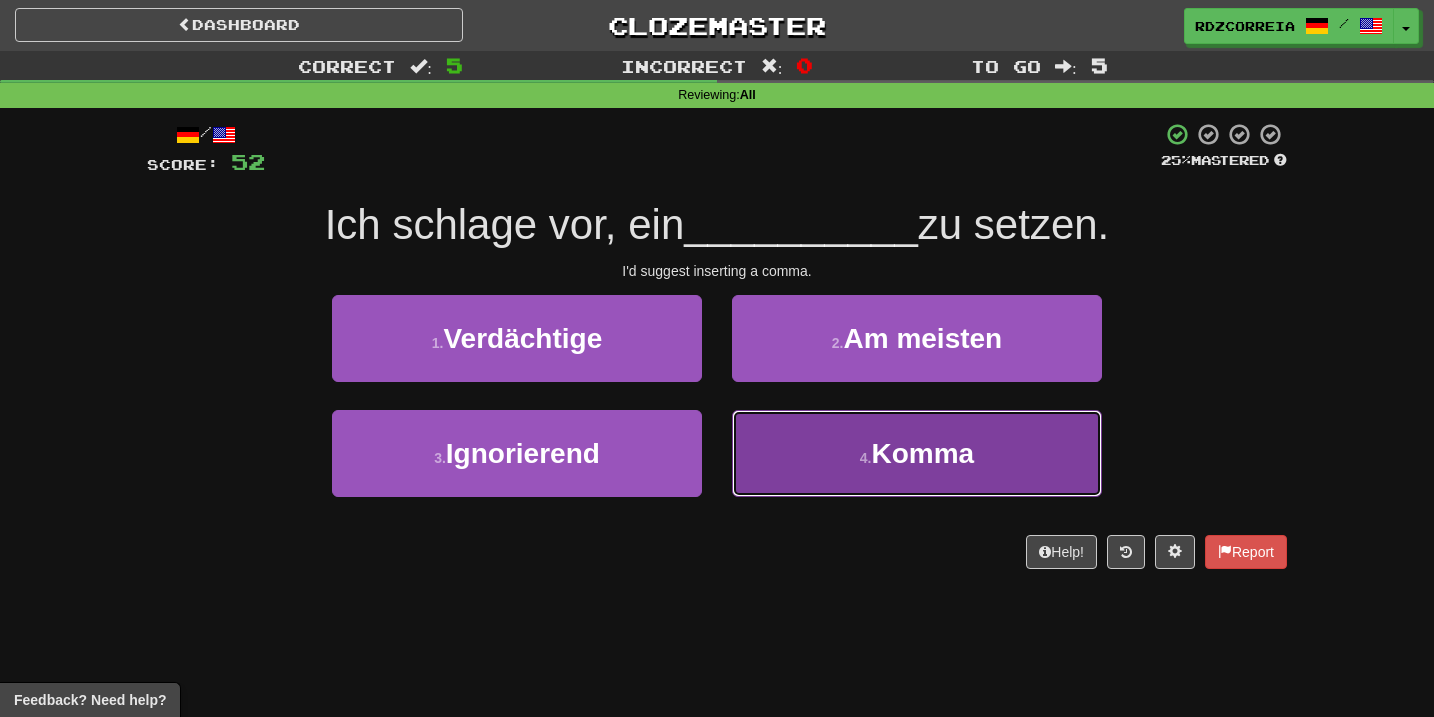 click on "4 .  Komma" at bounding box center [917, 453] 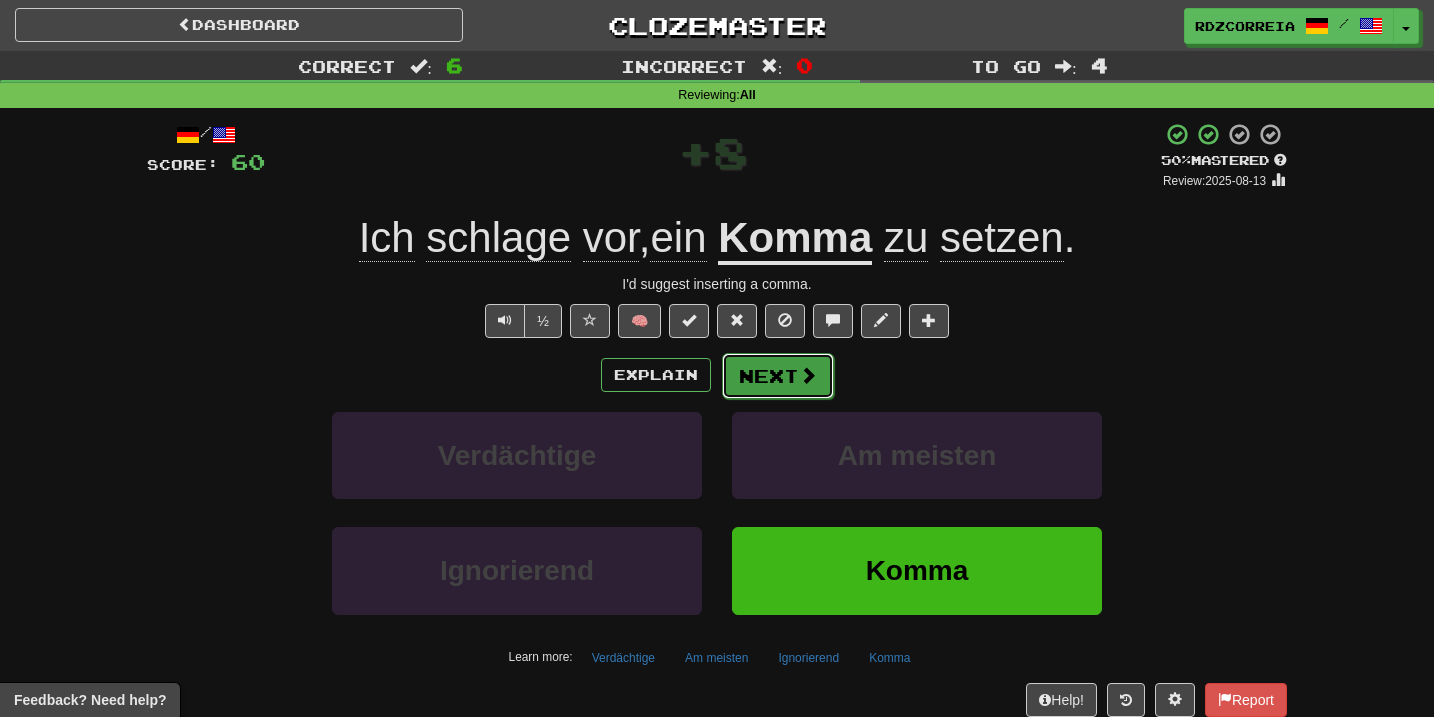 click on "Next" at bounding box center (778, 376) 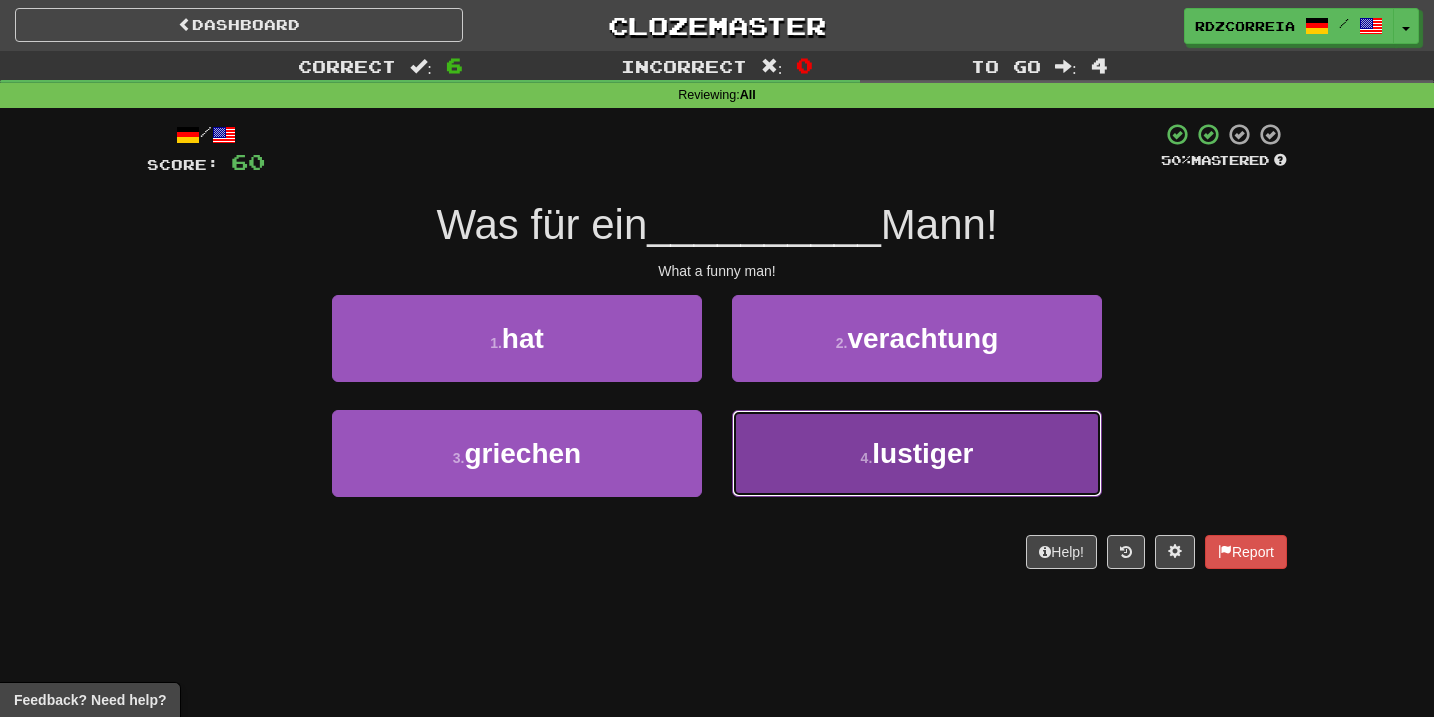 click on "4 .  lustiger" at bounding box center (917, 453) 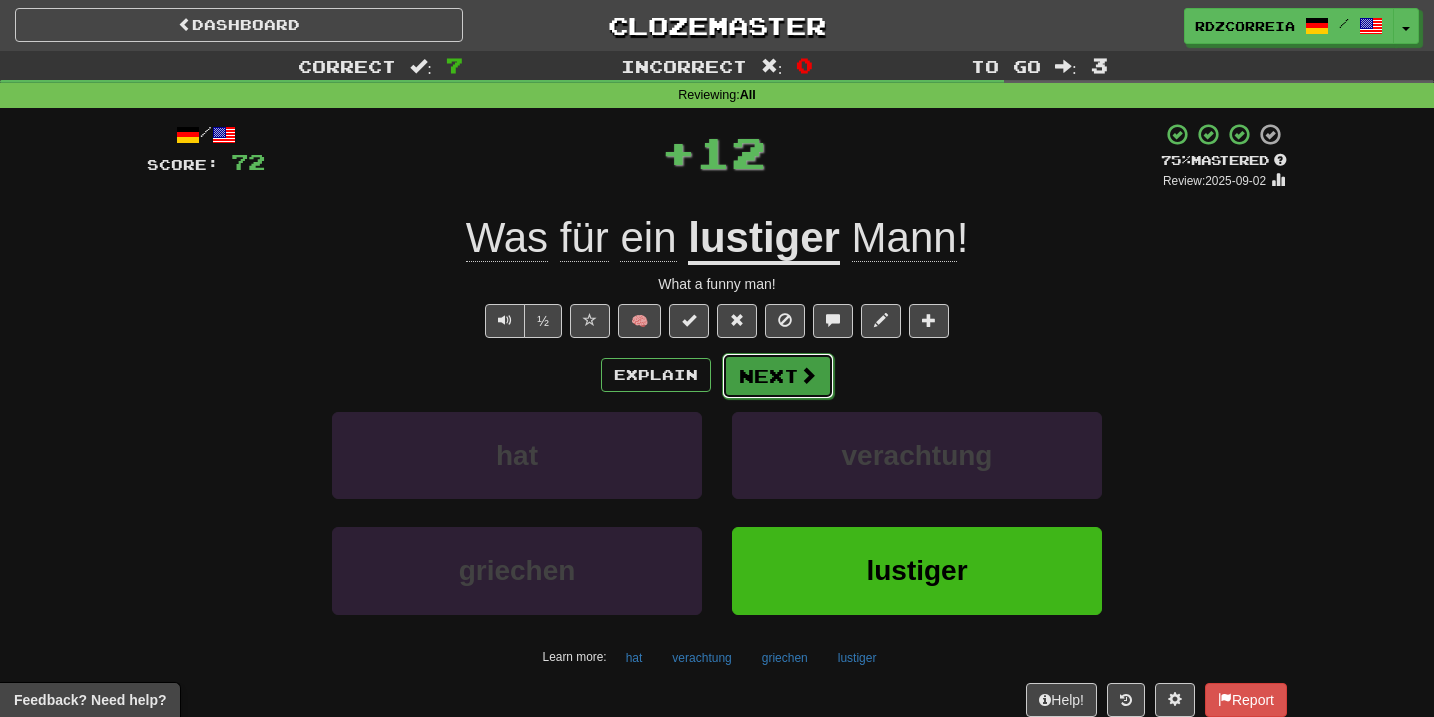 click on "Next" at bounding box center [778, 376] 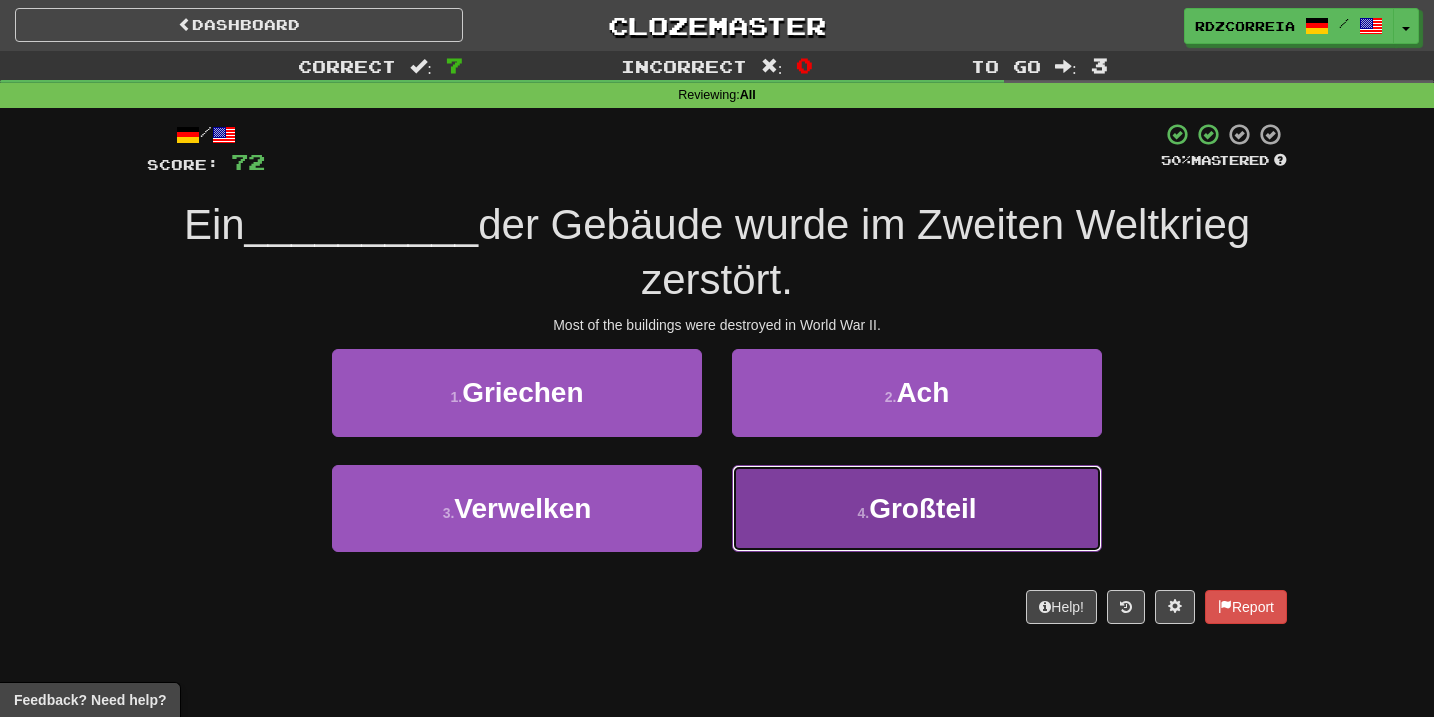 click on "4 .  Großteil" at bounding box center [917, 508] 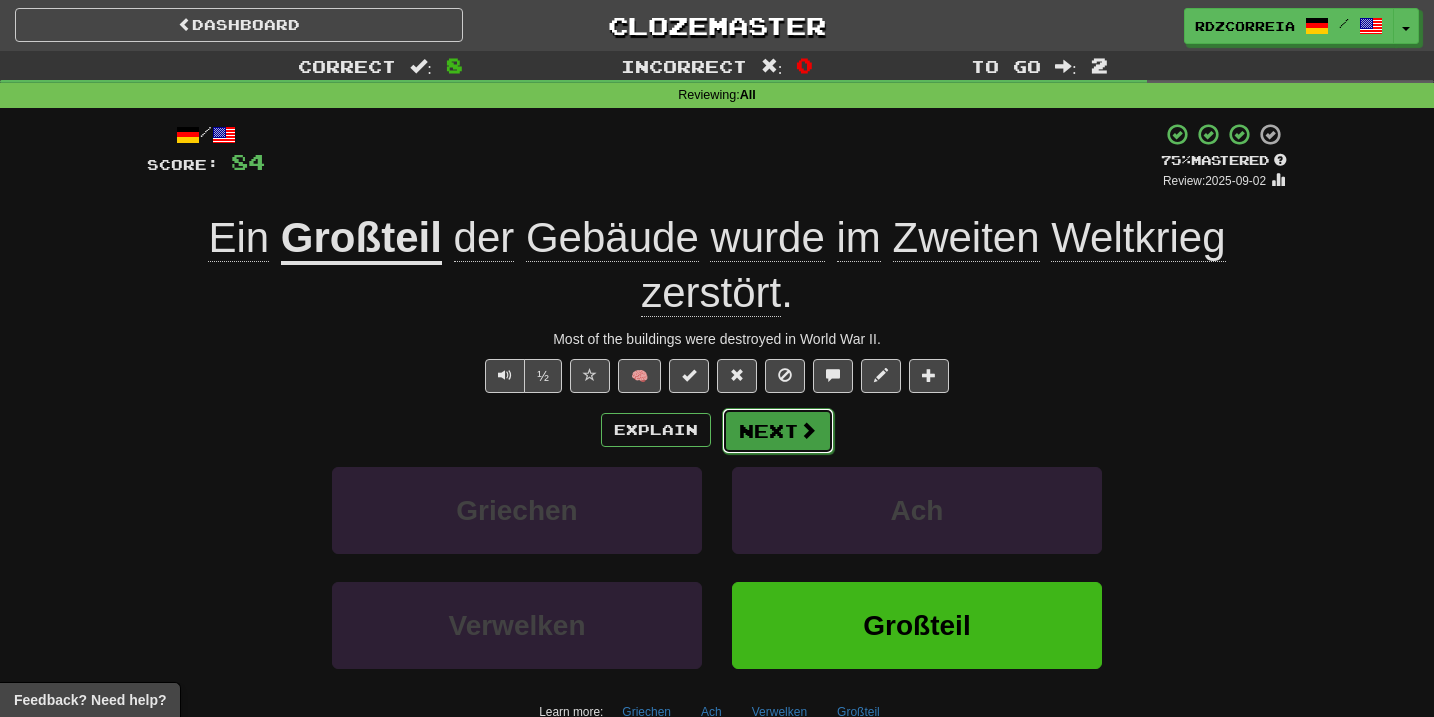 click on "Next" at bounding box center [778, 431] 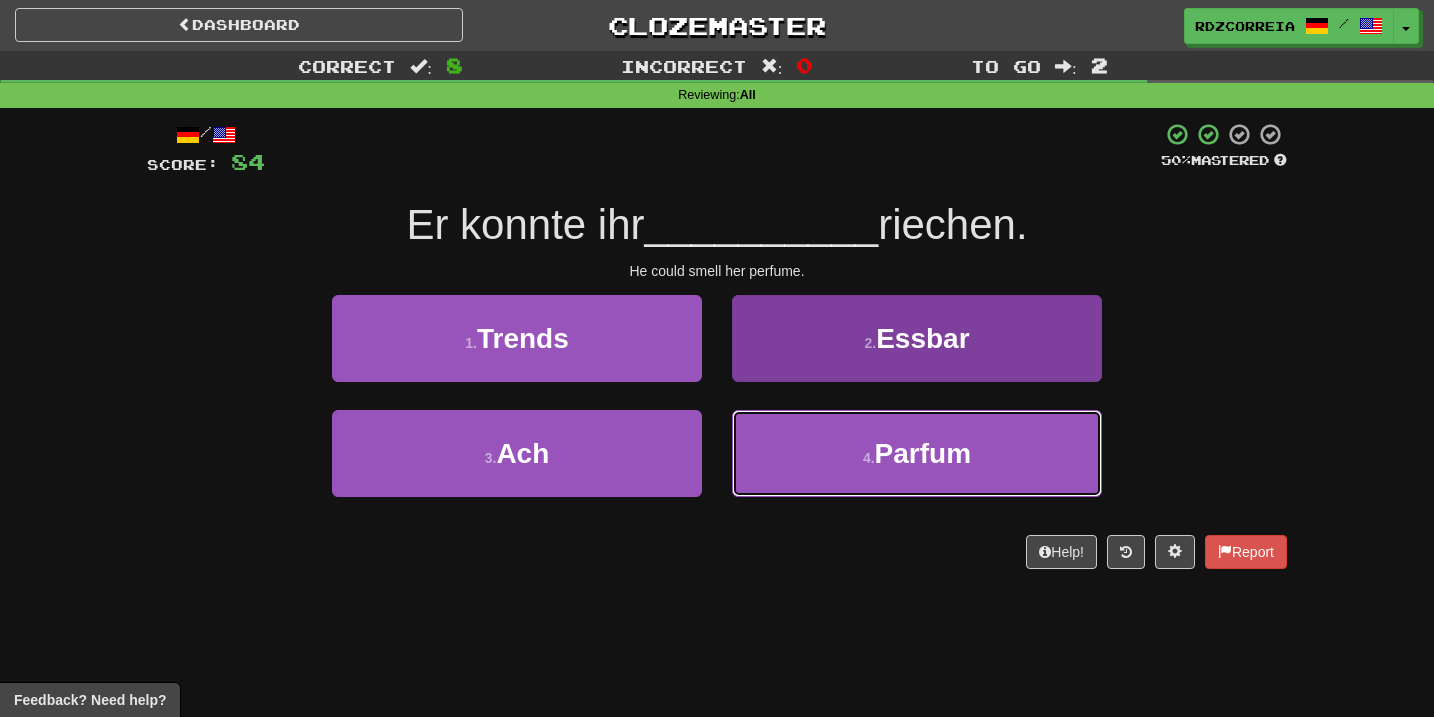 click on "Parfum" at bounding box center (923, 453) 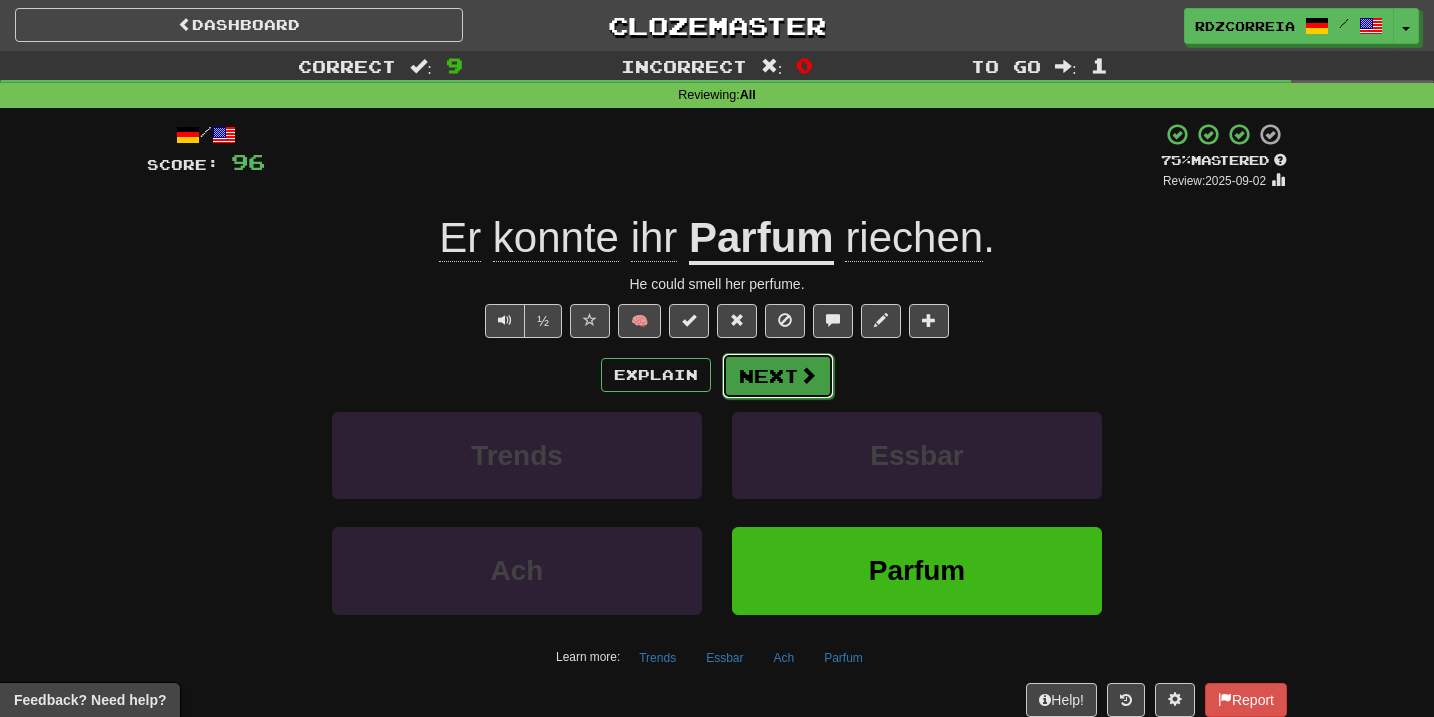 click at bounding box center [808, 375] 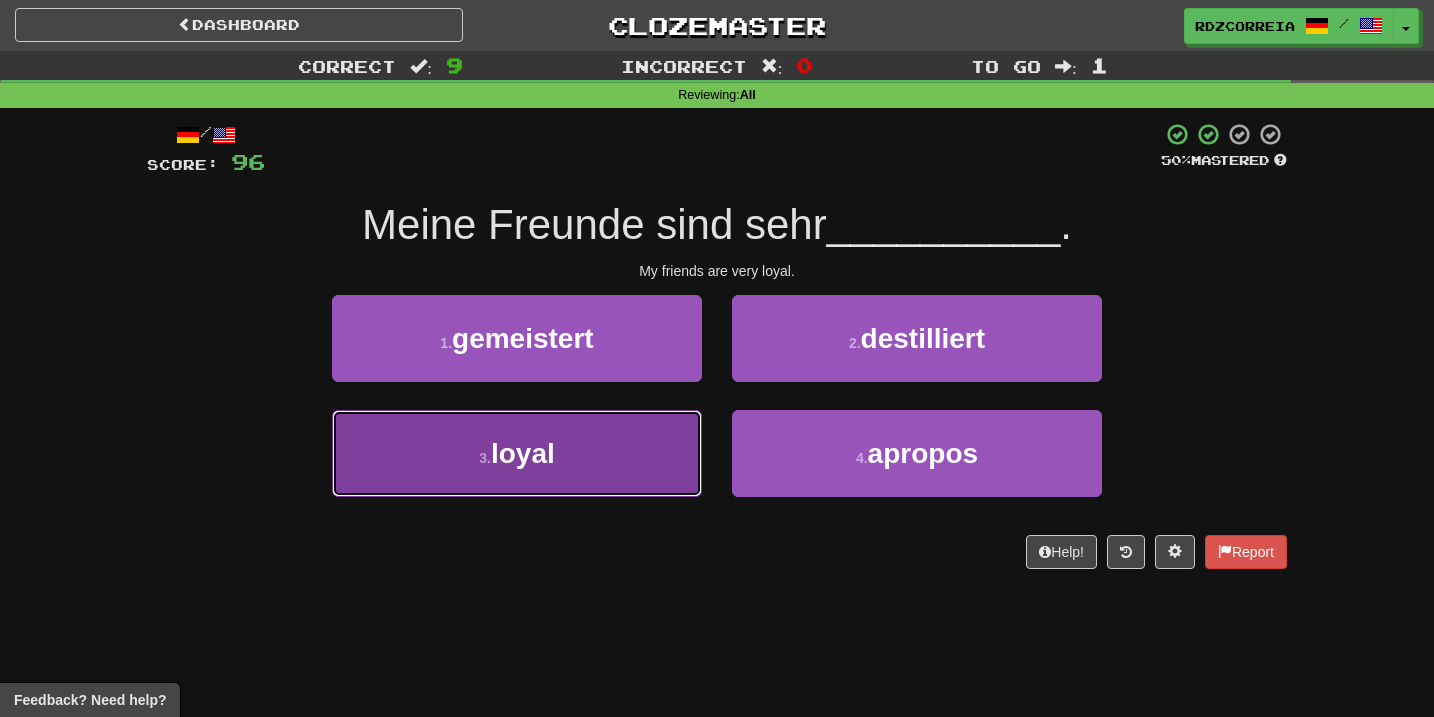 click on "3 .  loyal" at bounding box center (517, 453) 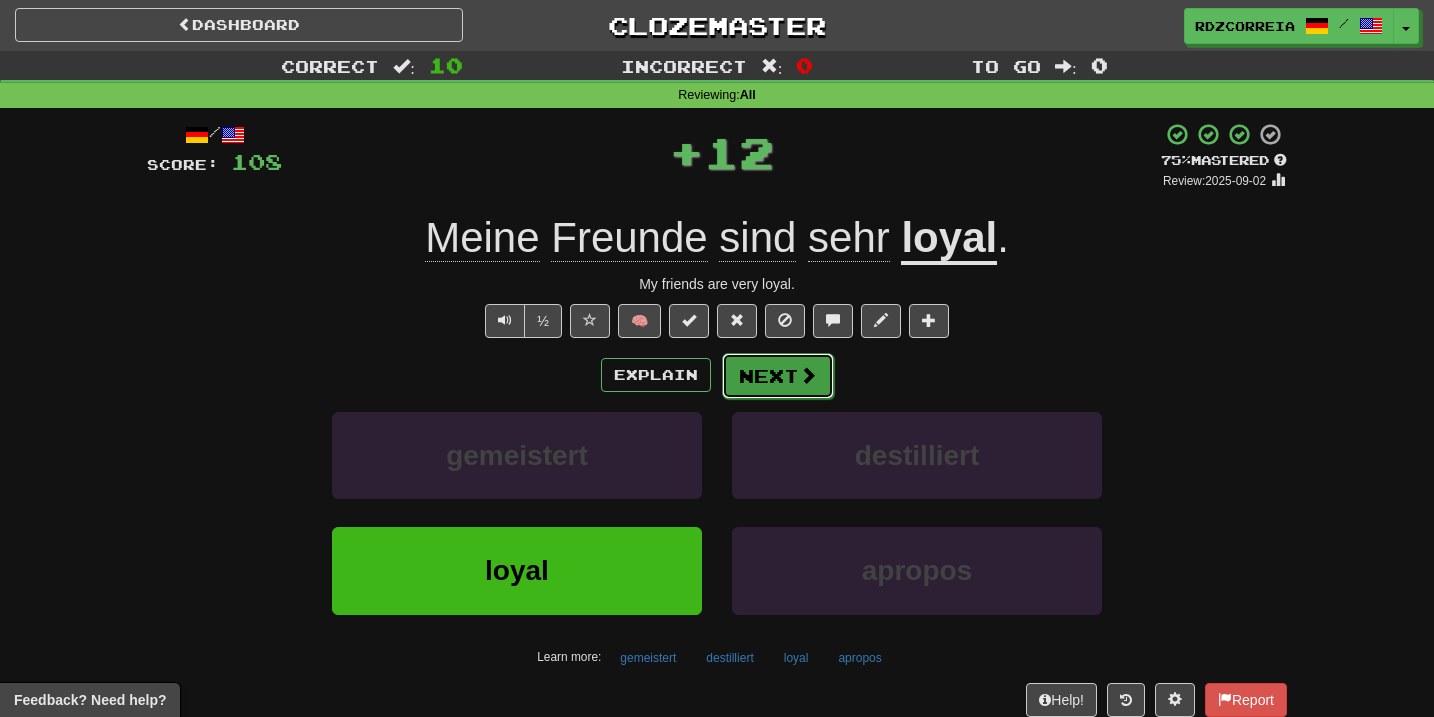 click on "Next" at bounding box center [778, 376] 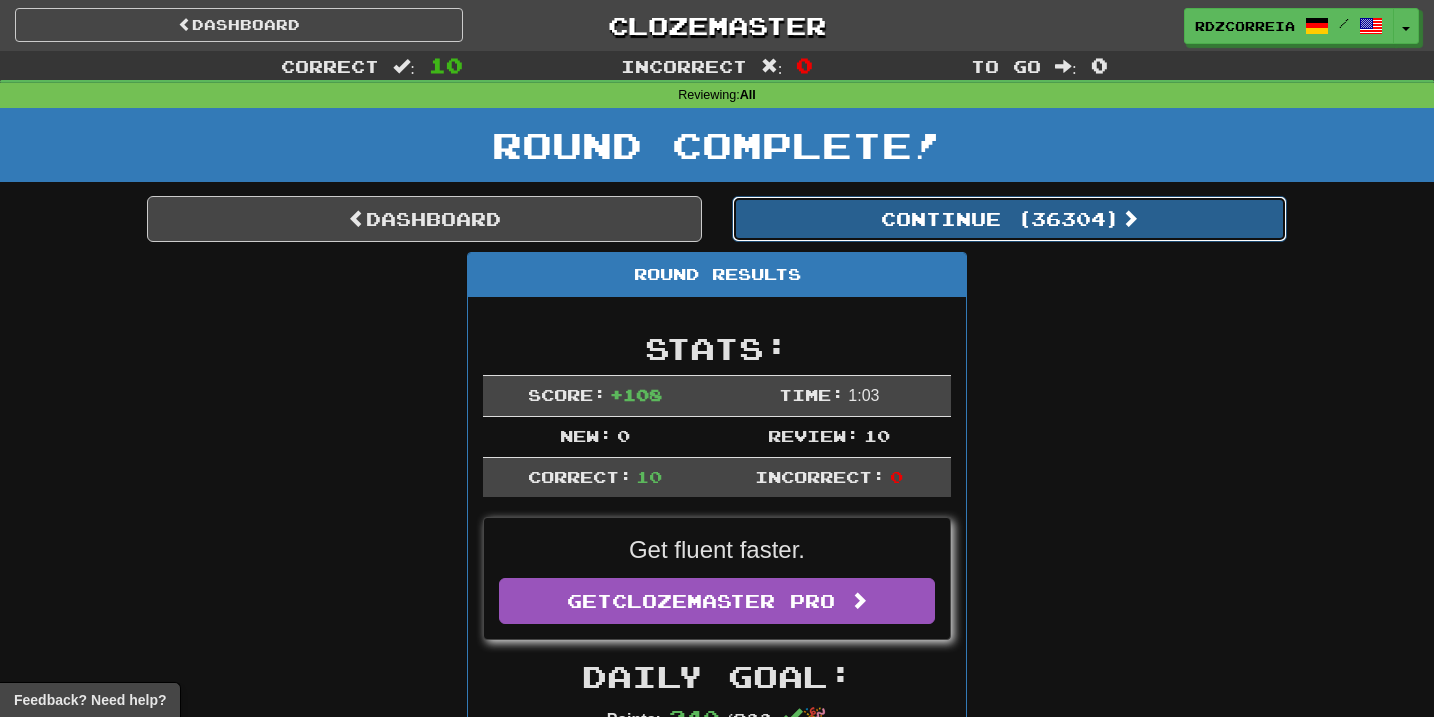click on "Continue ( 36304 )" at bounding box center (1009, 219) 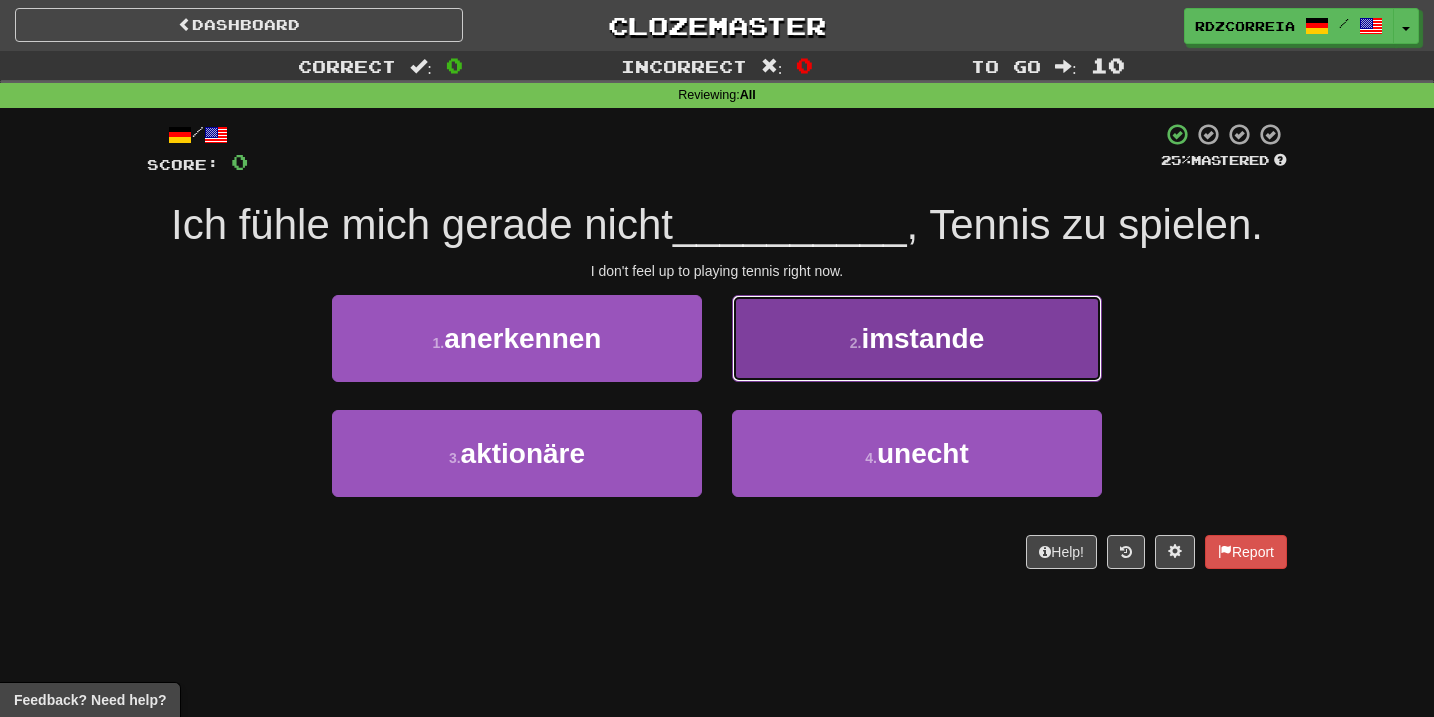click on "2 .  imstande" at bounding box center [917, 338] 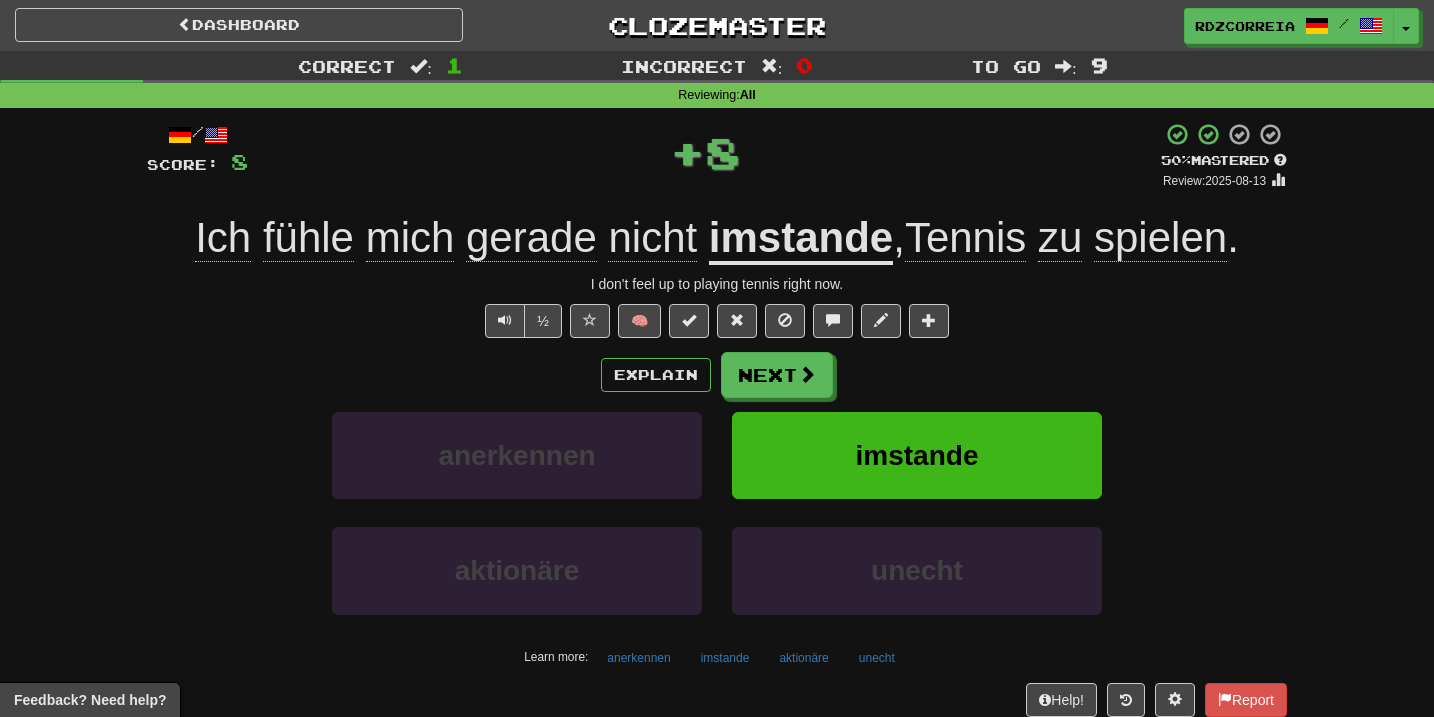 click on "imstande" at bounding box center [801, 239] 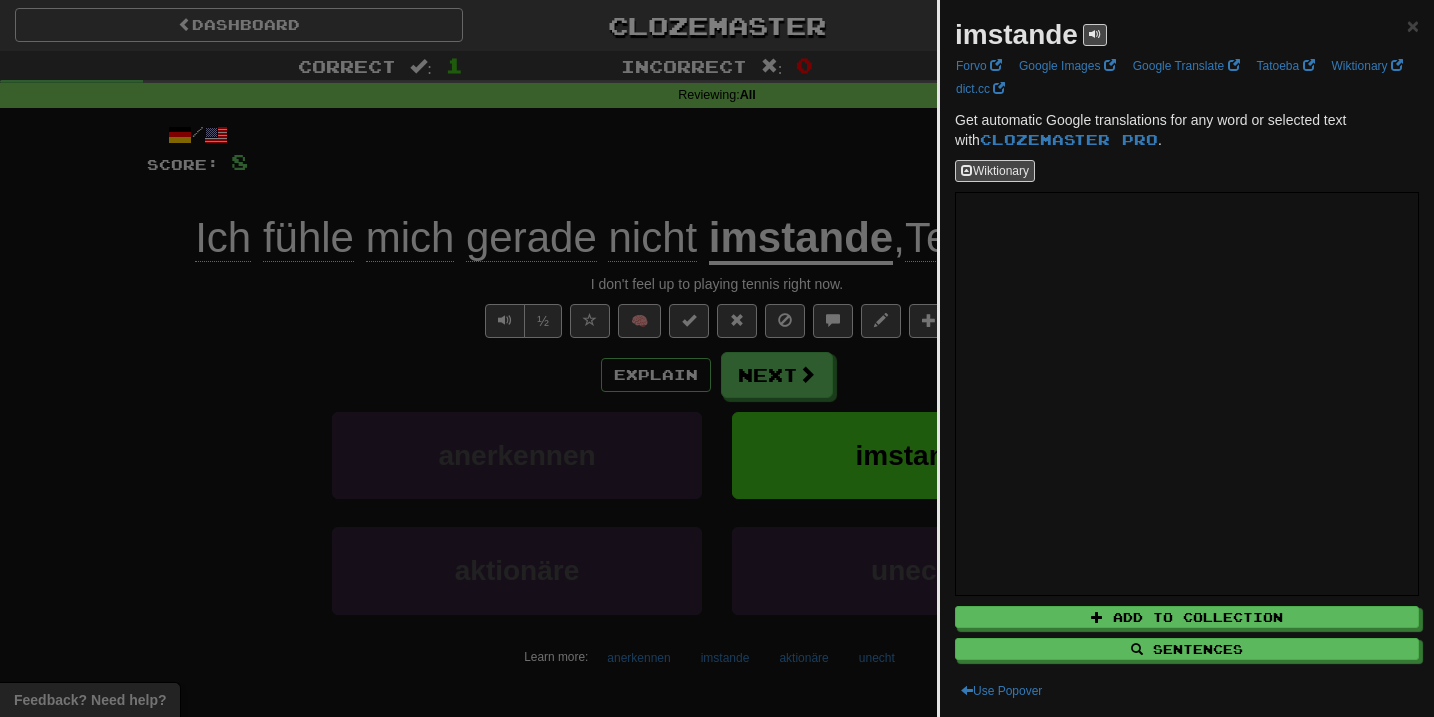 click at bounding box center (717, 358) 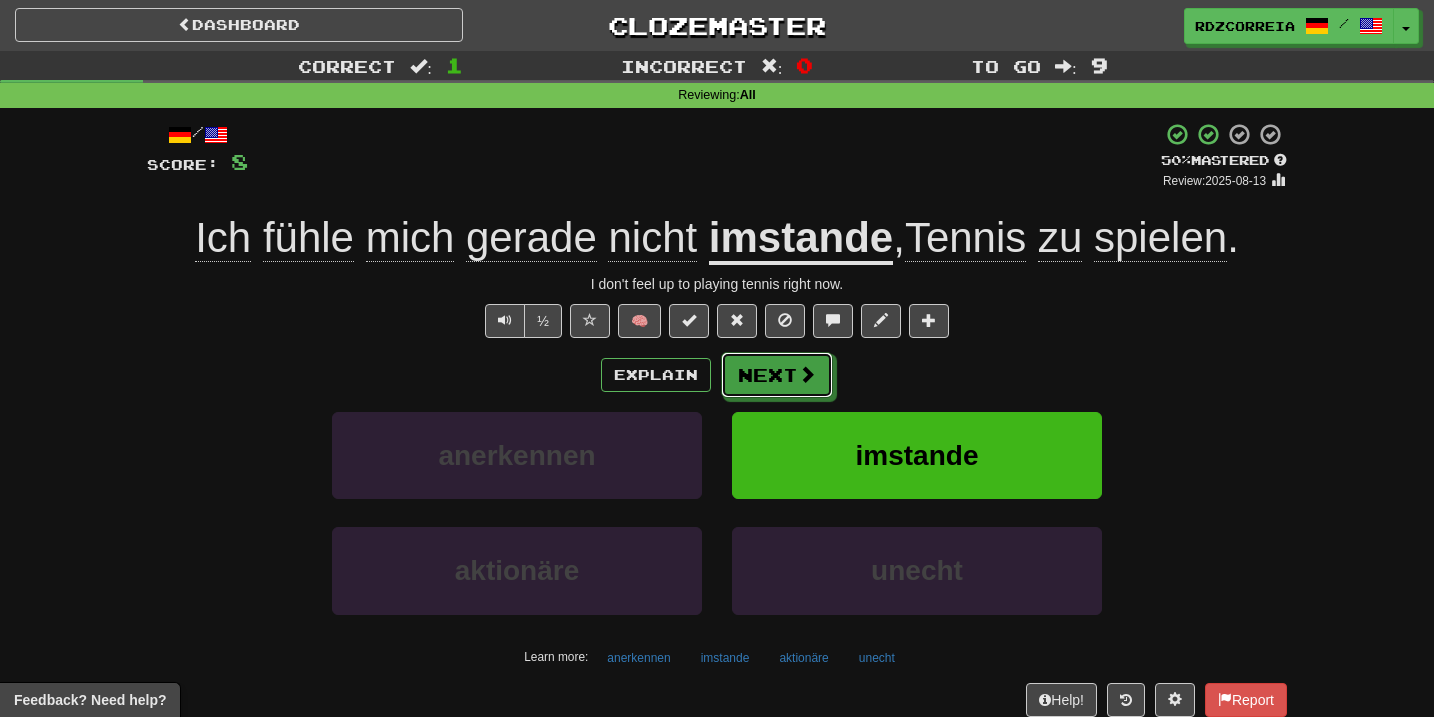 click on "Next" at bounding box center (777, 375) 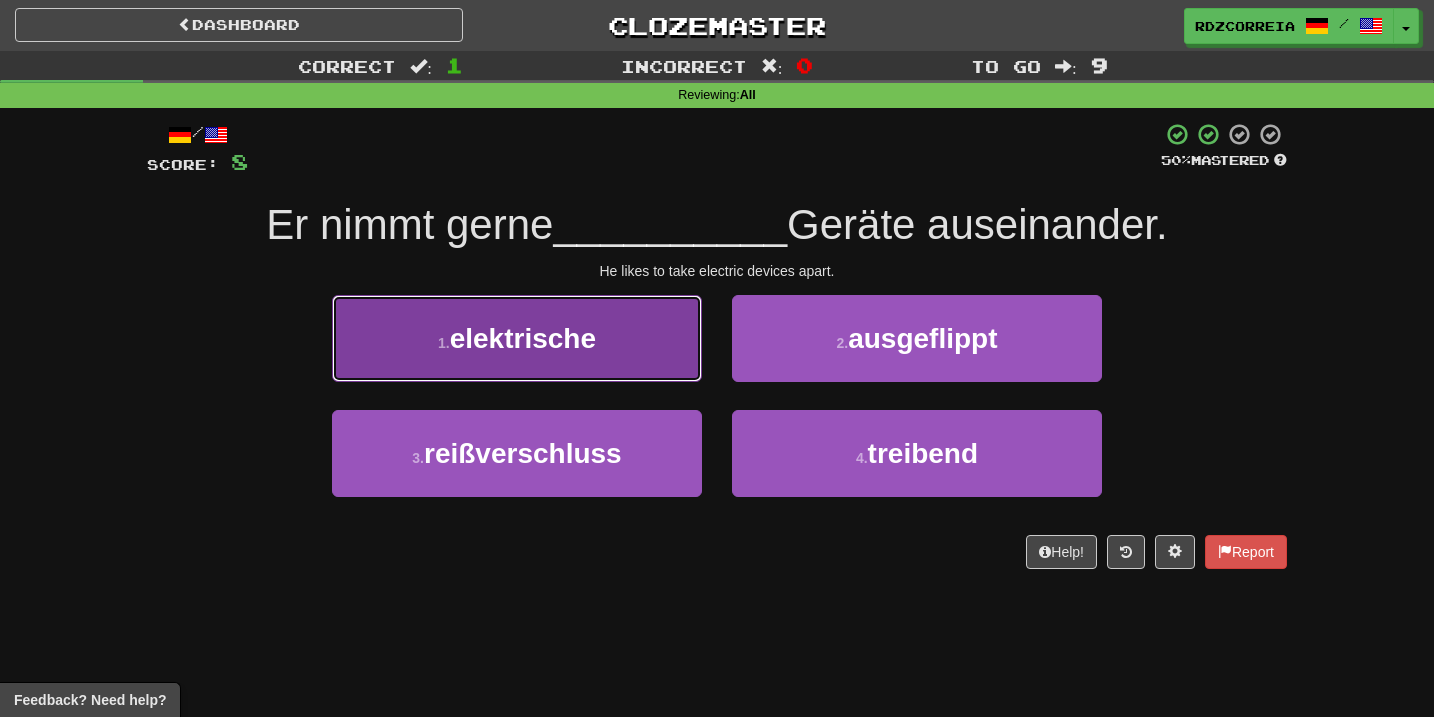 click on "1 .  elektrische" at bounding box center [517, 338] 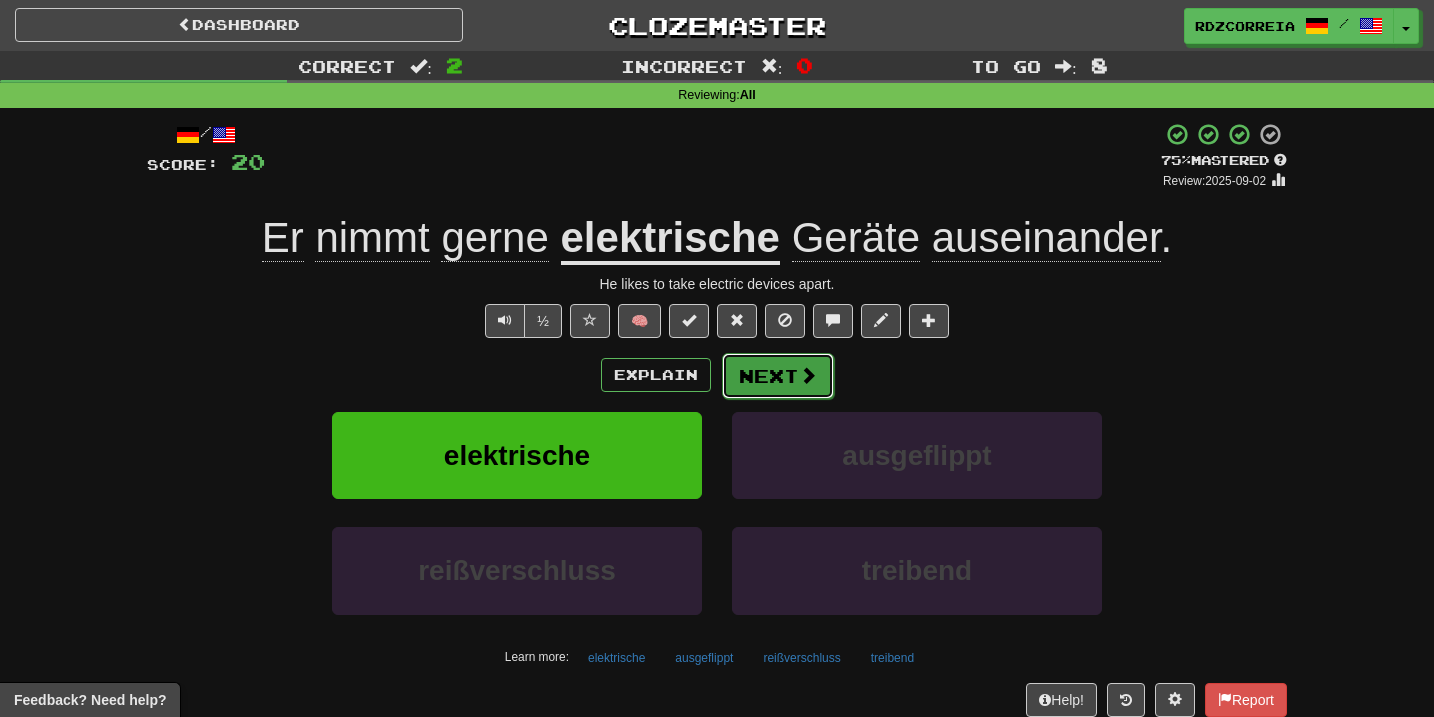 click on "Next" at bounding box center [778, 376] 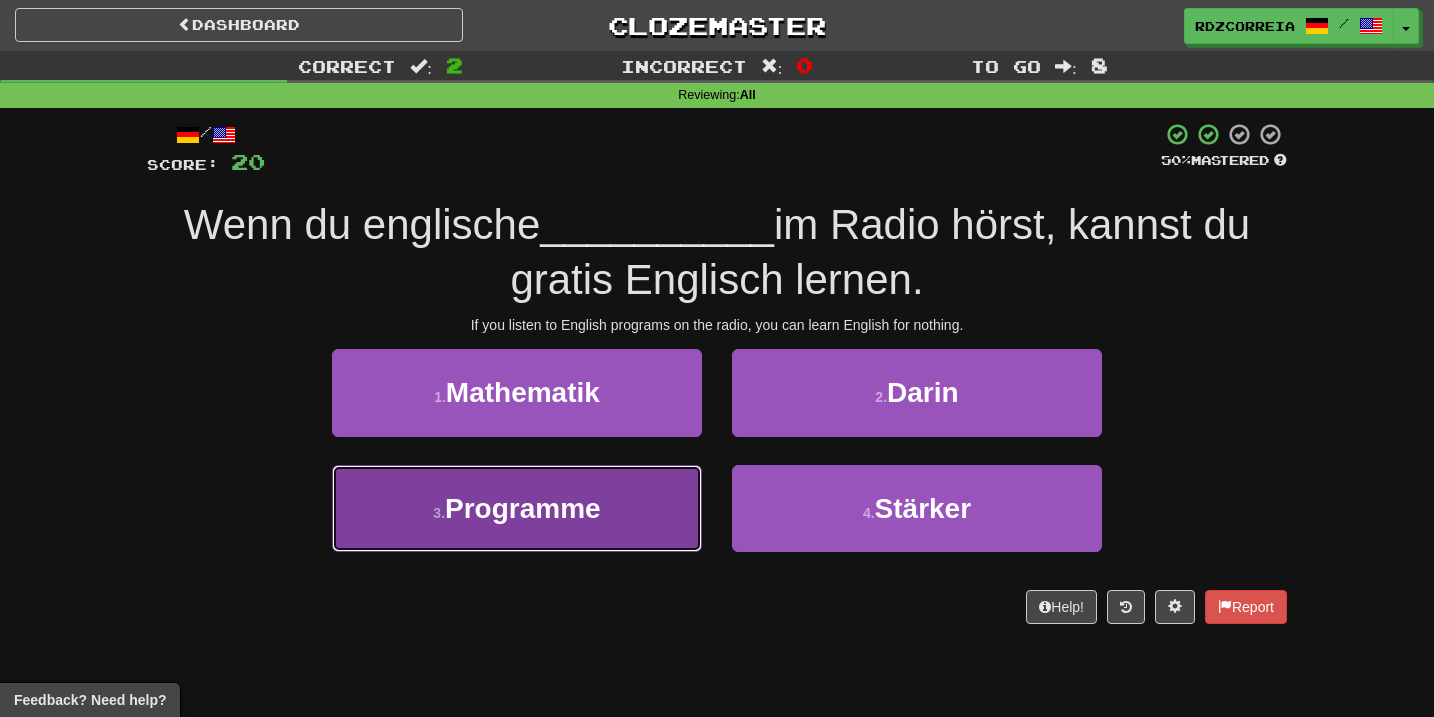 click on "3 .  Programme" at bounding box center [517, 508] 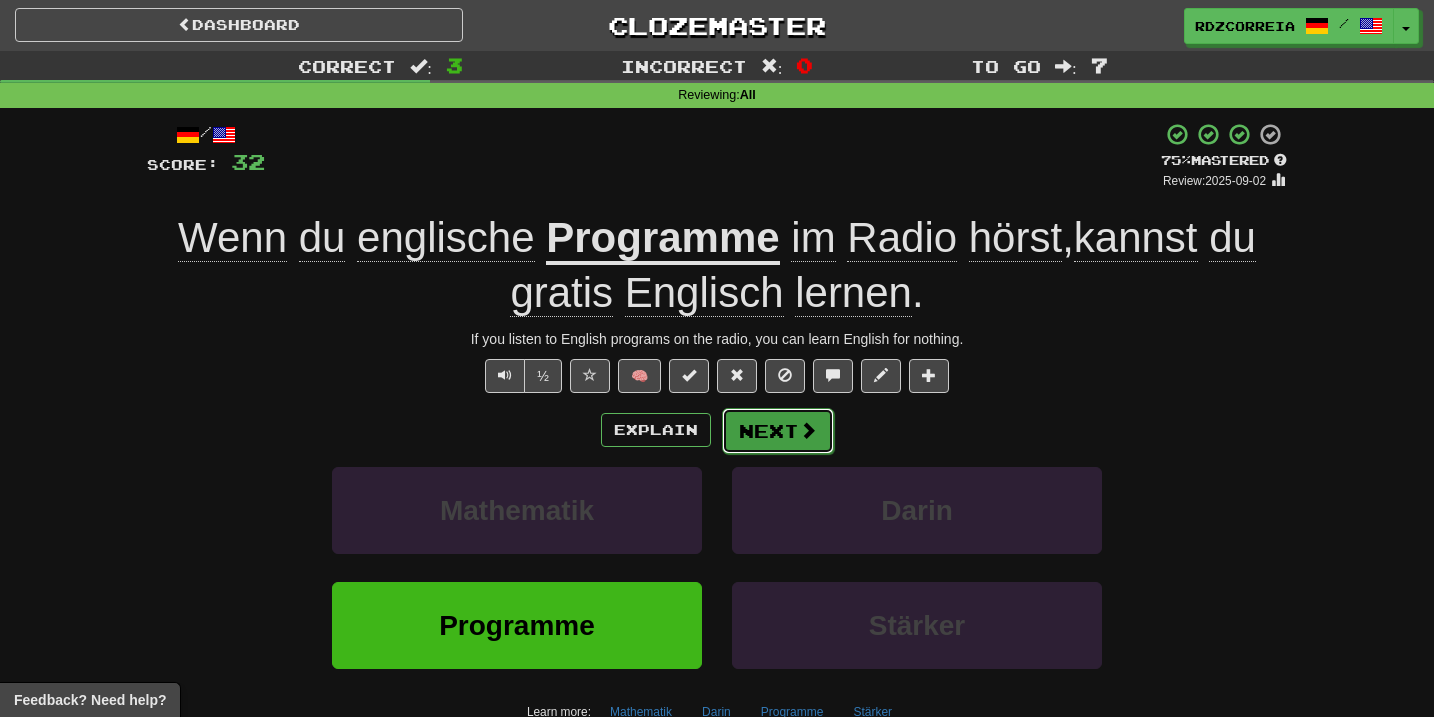 click on "Next" at bounding box center [778, 431] 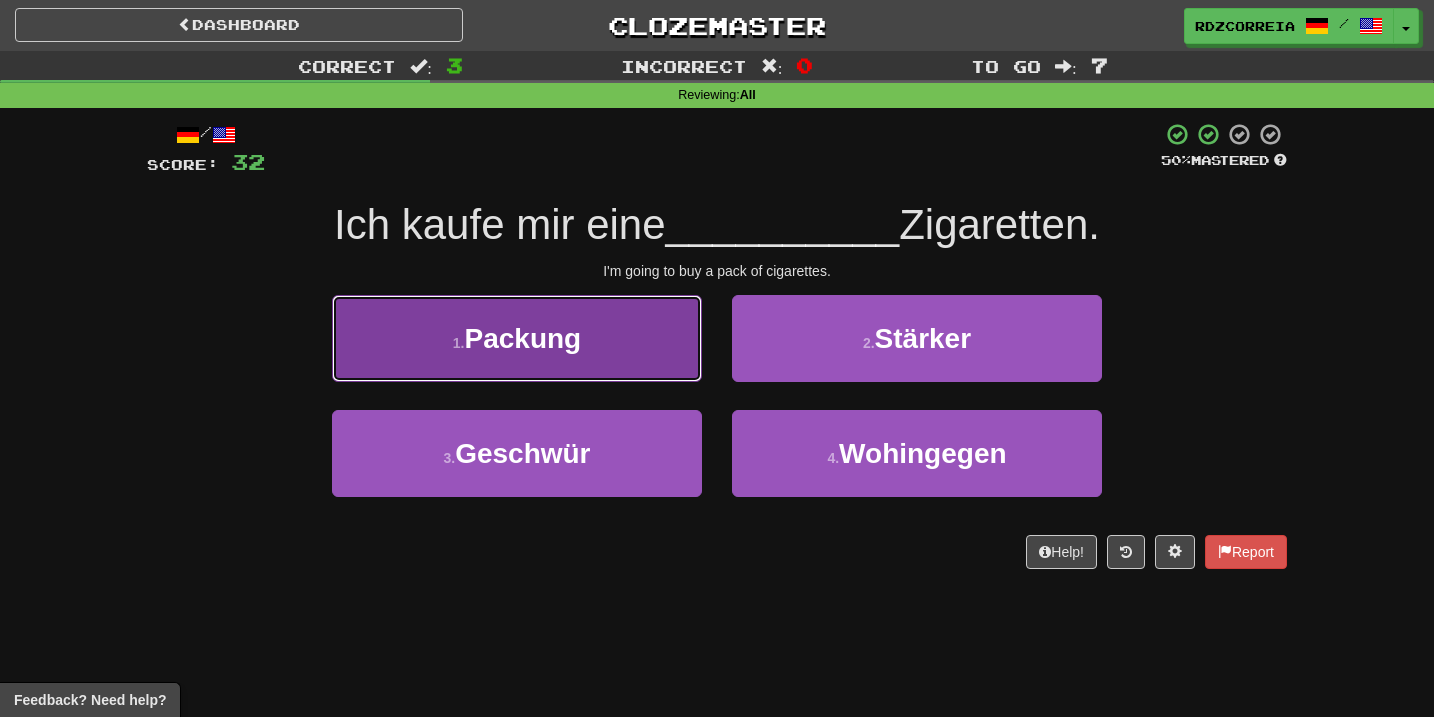 click on "1 .  Packung" at bounding box center [517, 338] 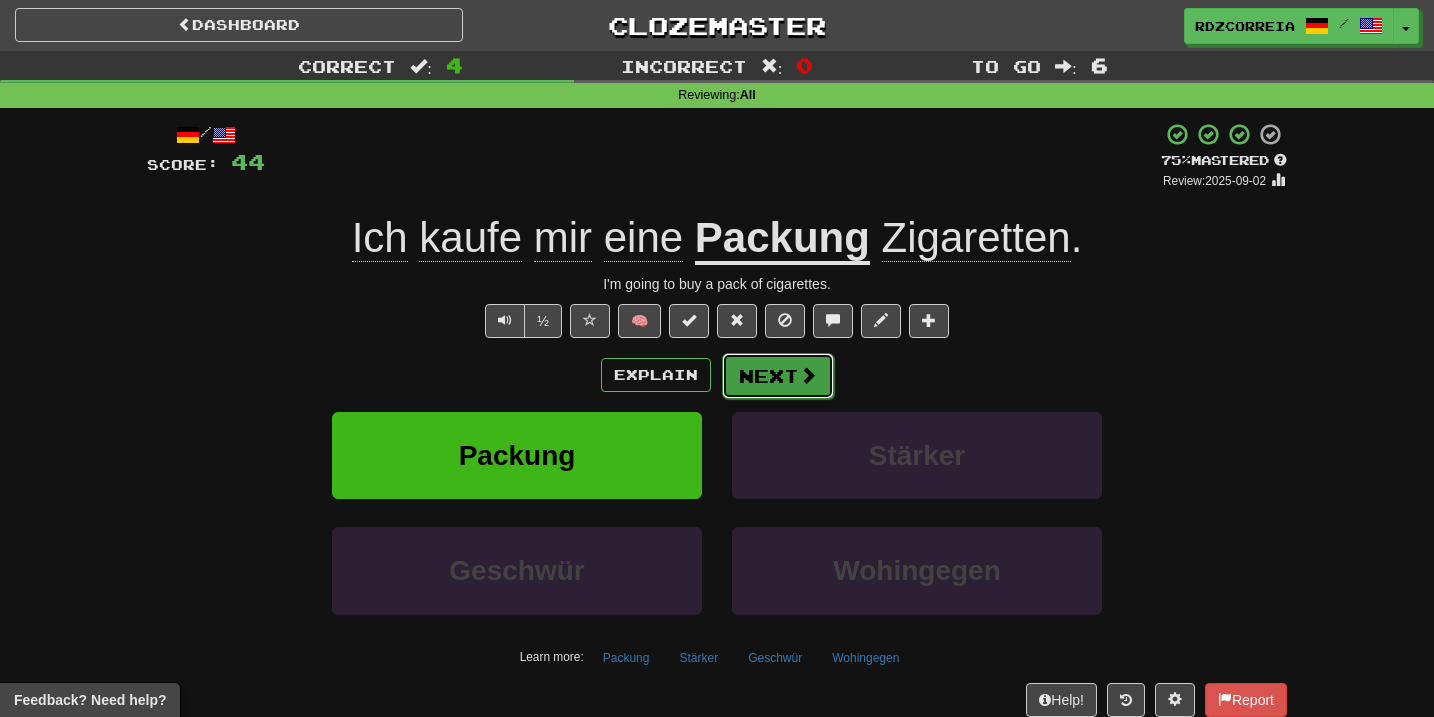 click on "Next" at bounding box center (778, 376) 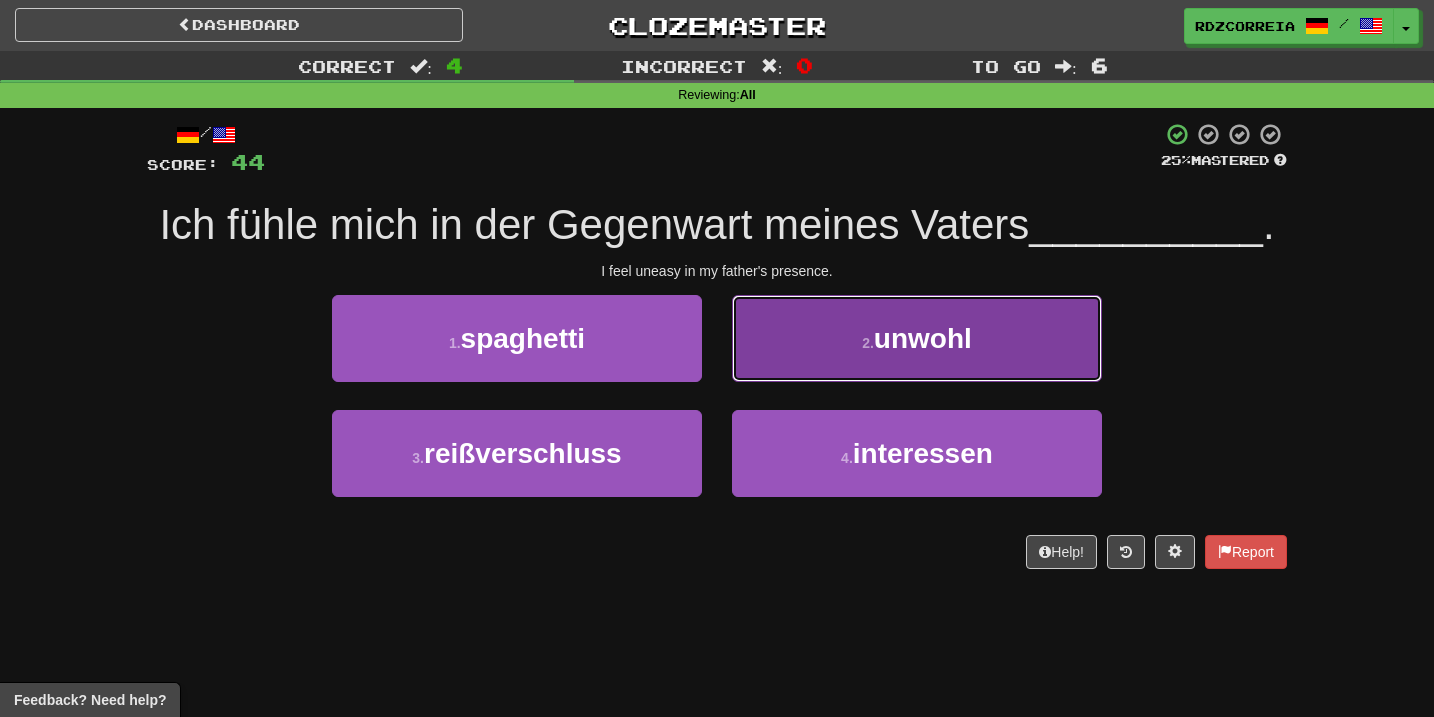 click on "2 .  unwohl" at bounding box center [917, 338] 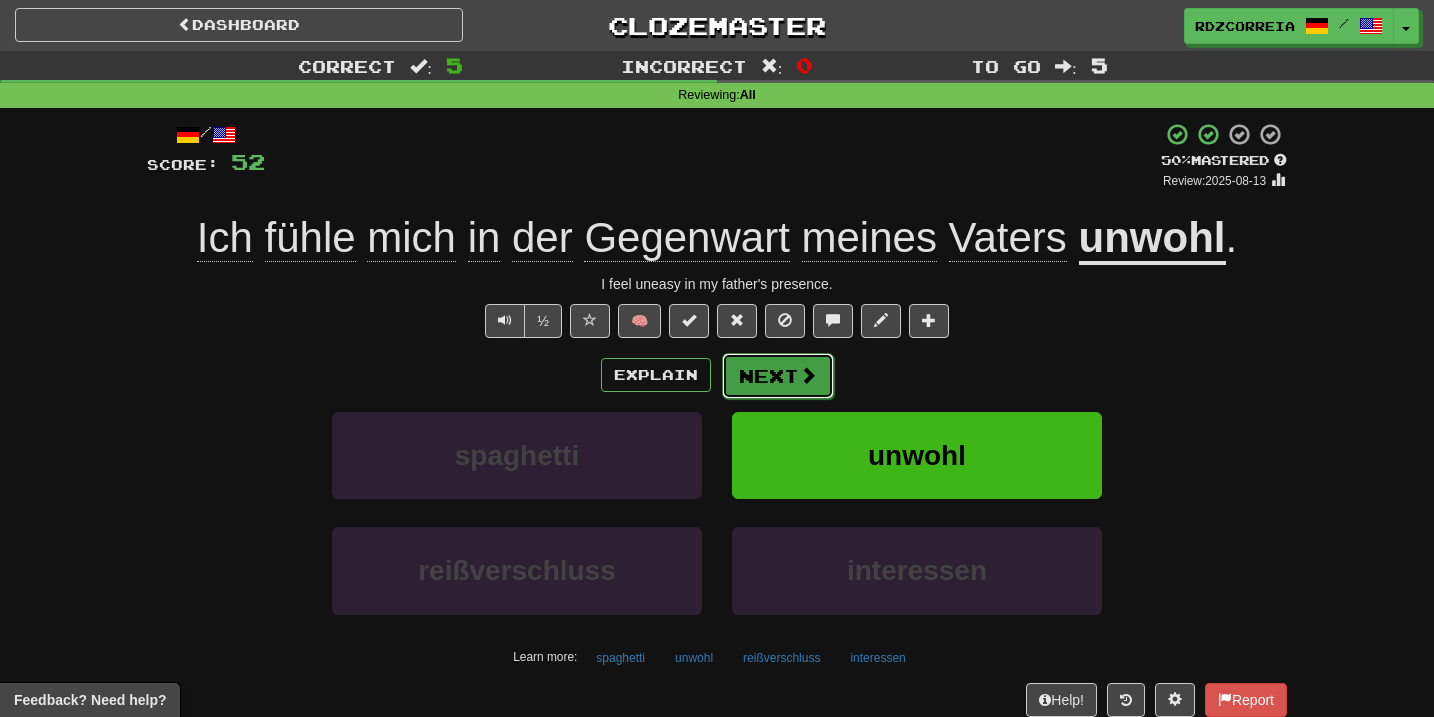 click on "Next" at bounding box center [778, 376] 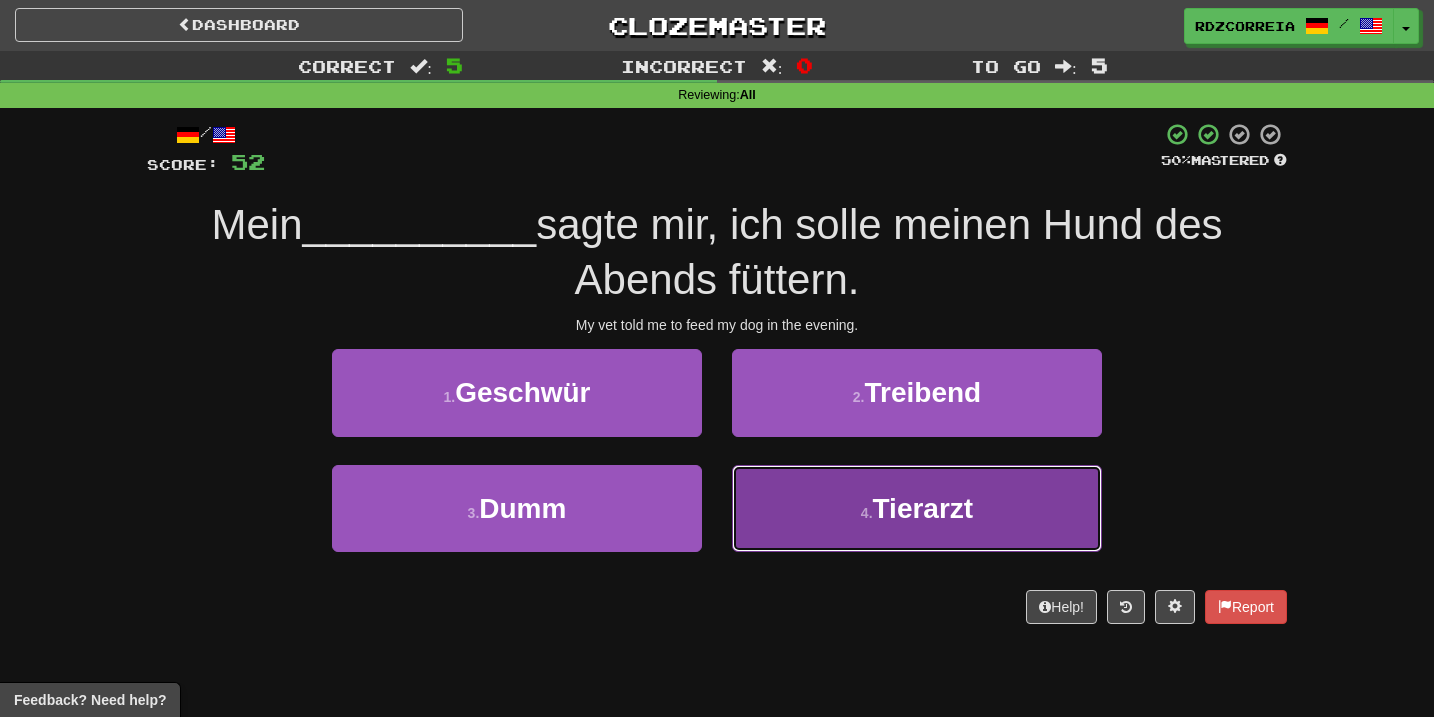 click on "4 .  Tierarzt" at bounding box center (917, 508) 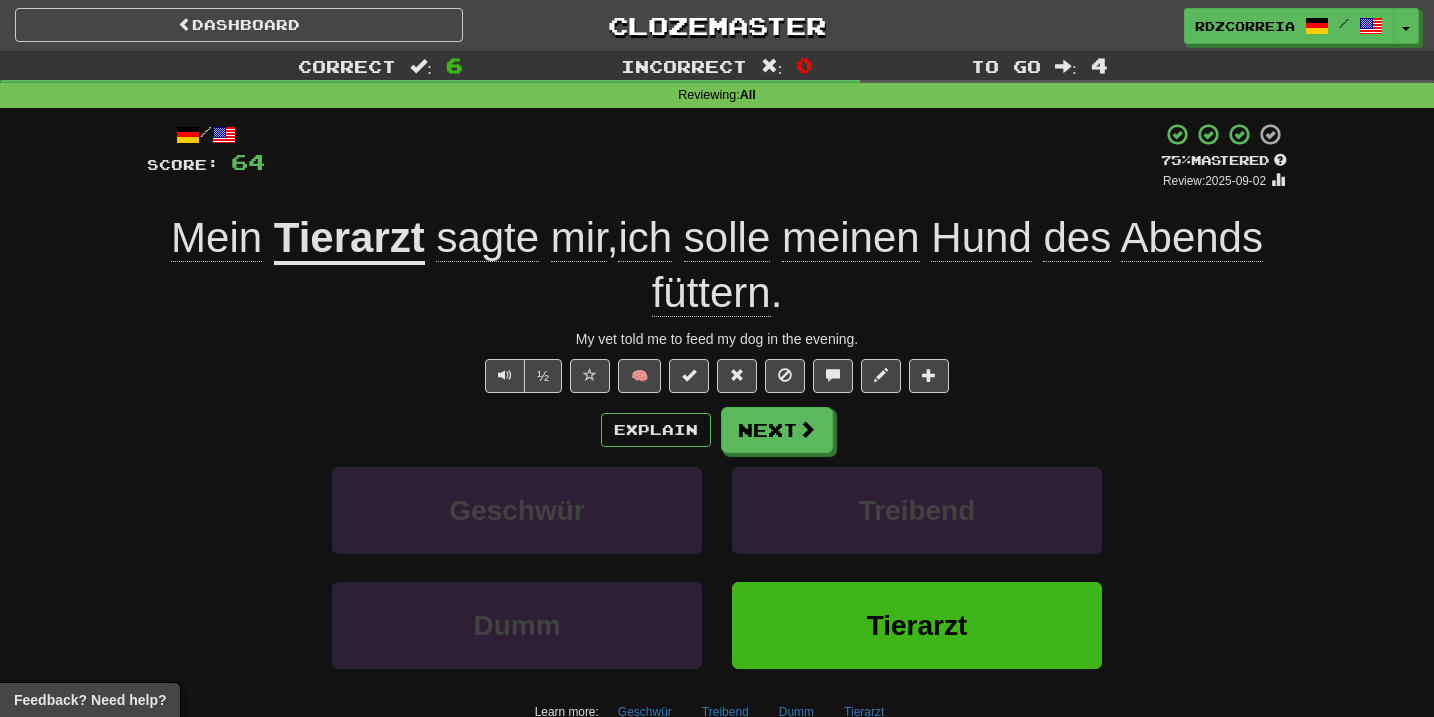 click on "/  Score:   64 + 12 75 %  Mastered Review:  2025-09-02 Mein   Tierarzt   sagte   mir ,  ich   solle   meinen   Hund   des   Abends   füttern . My vet told me to feed my dog in the evening. ½ 🧠 Explain Next Geschwür Treibend Dumm Tierarzt Learn more: Geschwür Treibend Dumm Tierarzt  Help!  Report Sentence Source" at bounding box center (717, 462) 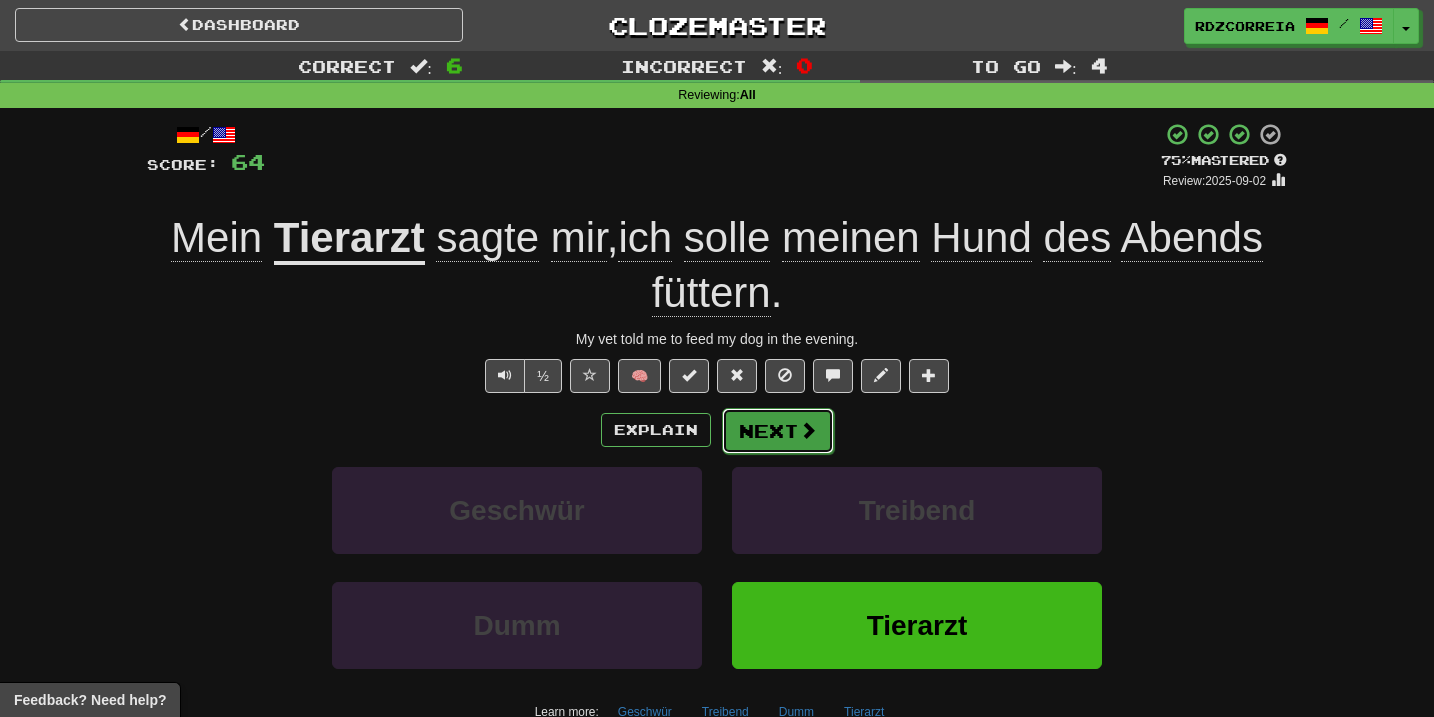 click on "Next" at bounding box center (778, 431) 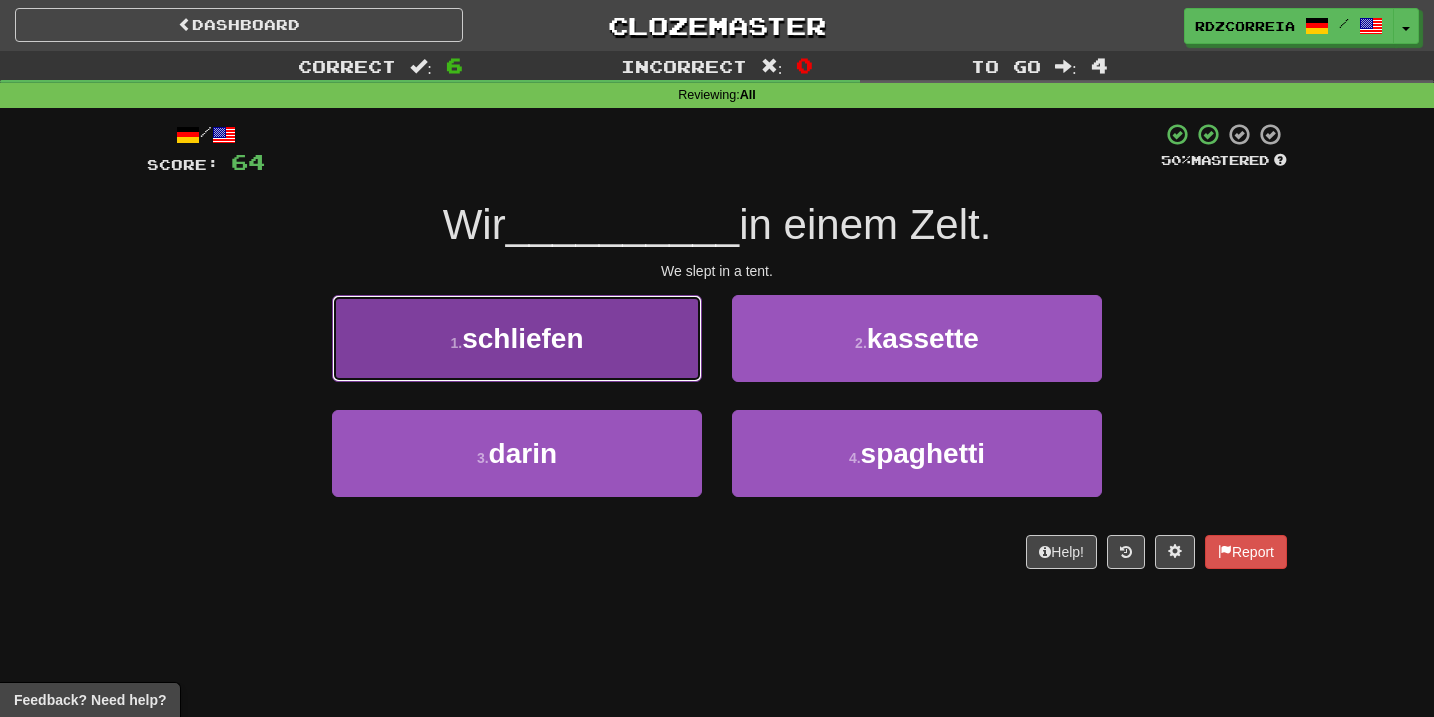 click on "1 .  schliefen" at bounding box center (517, 338) 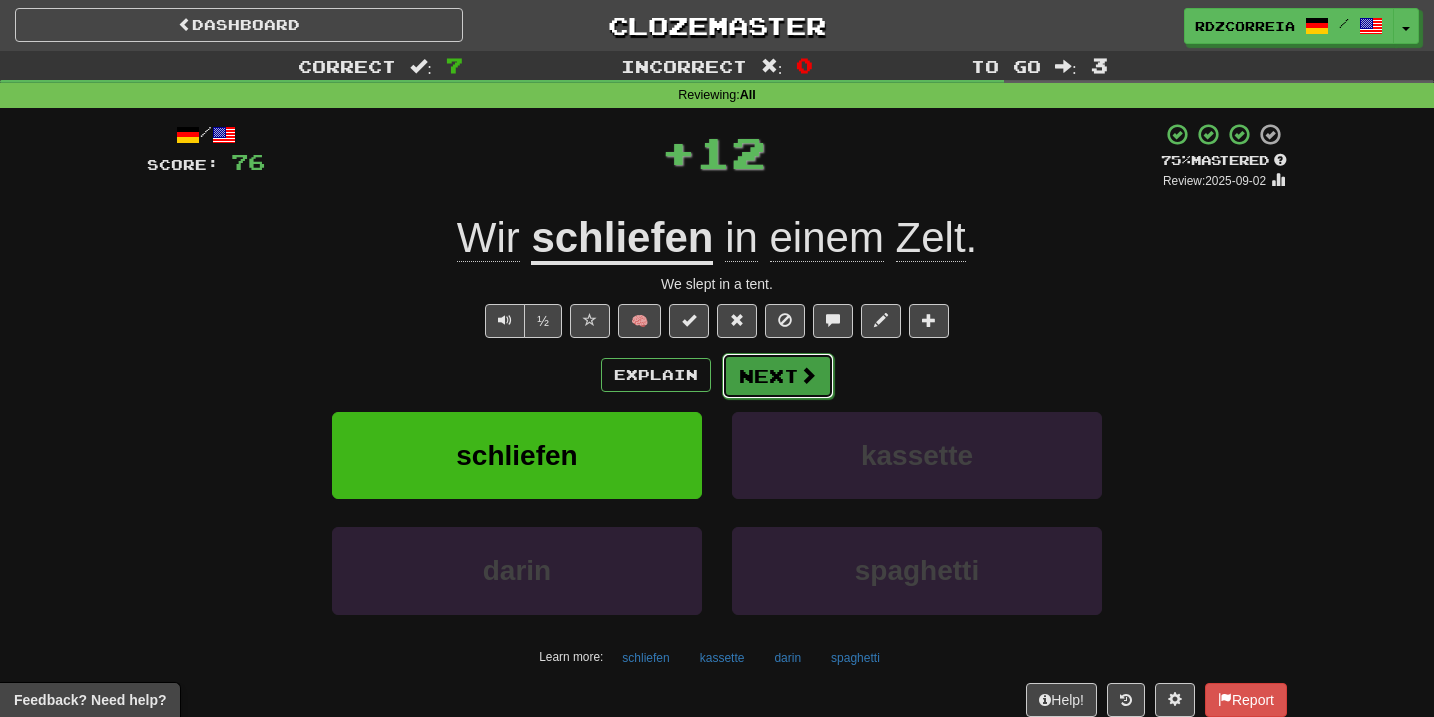 click on "Next" at bounding box center [778, 376] 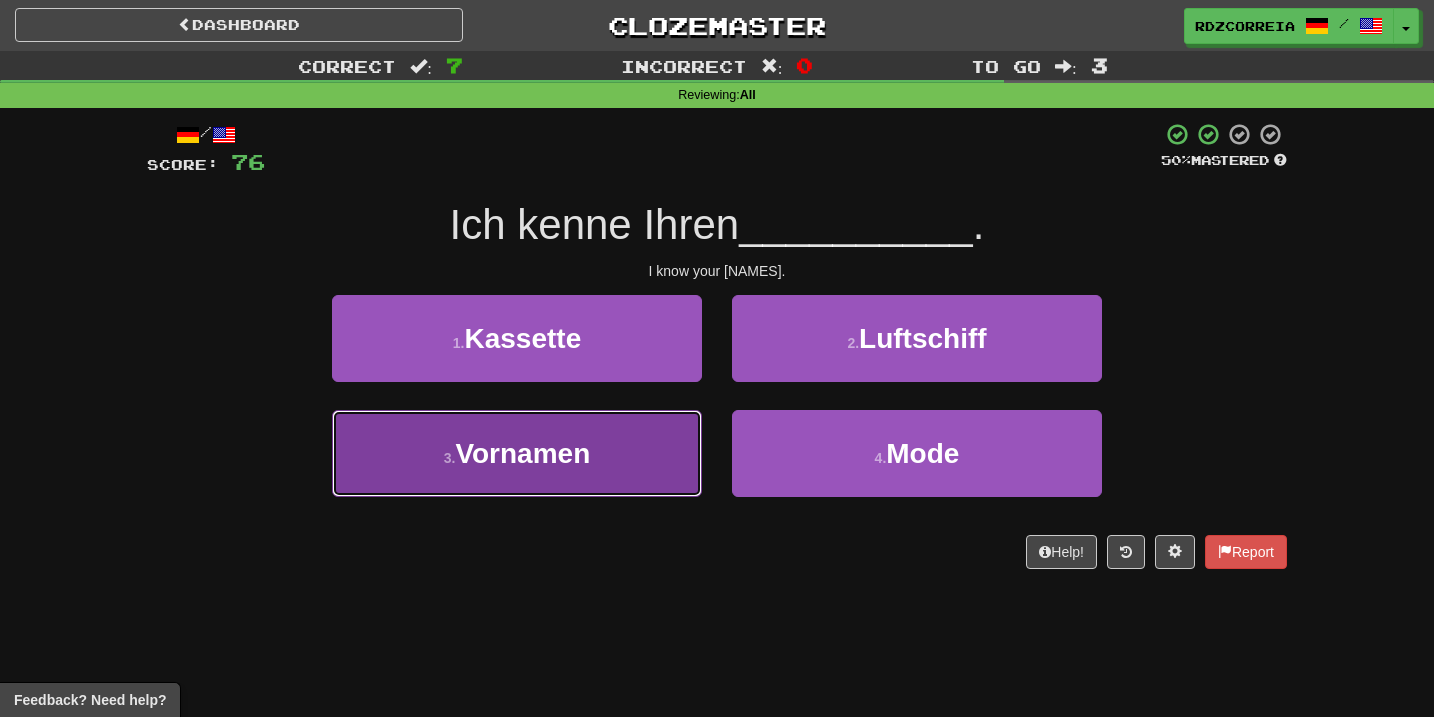 click on "Vornamen" at bounding box center (522, 453) 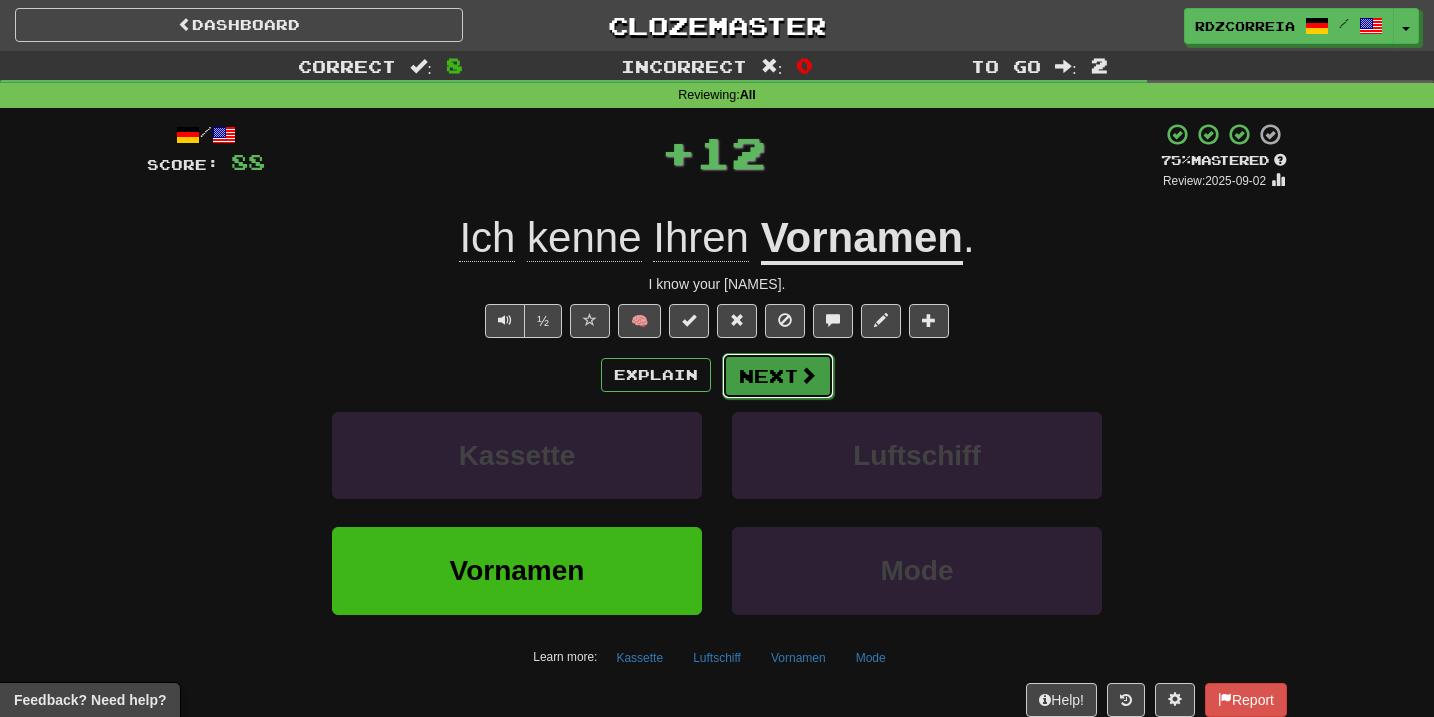 click at bounding box center [808, 375] 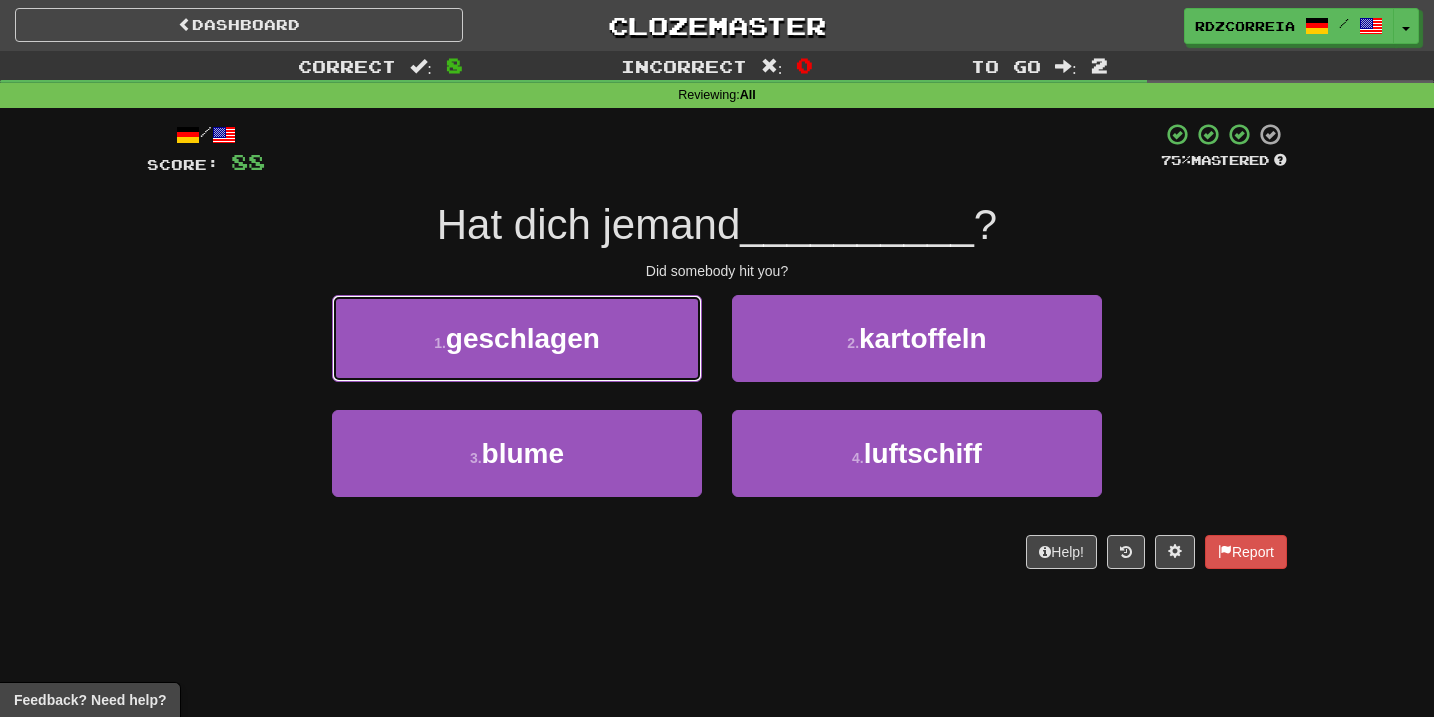 click on "1 .  geschlagen" at bounding box center [517, 338] 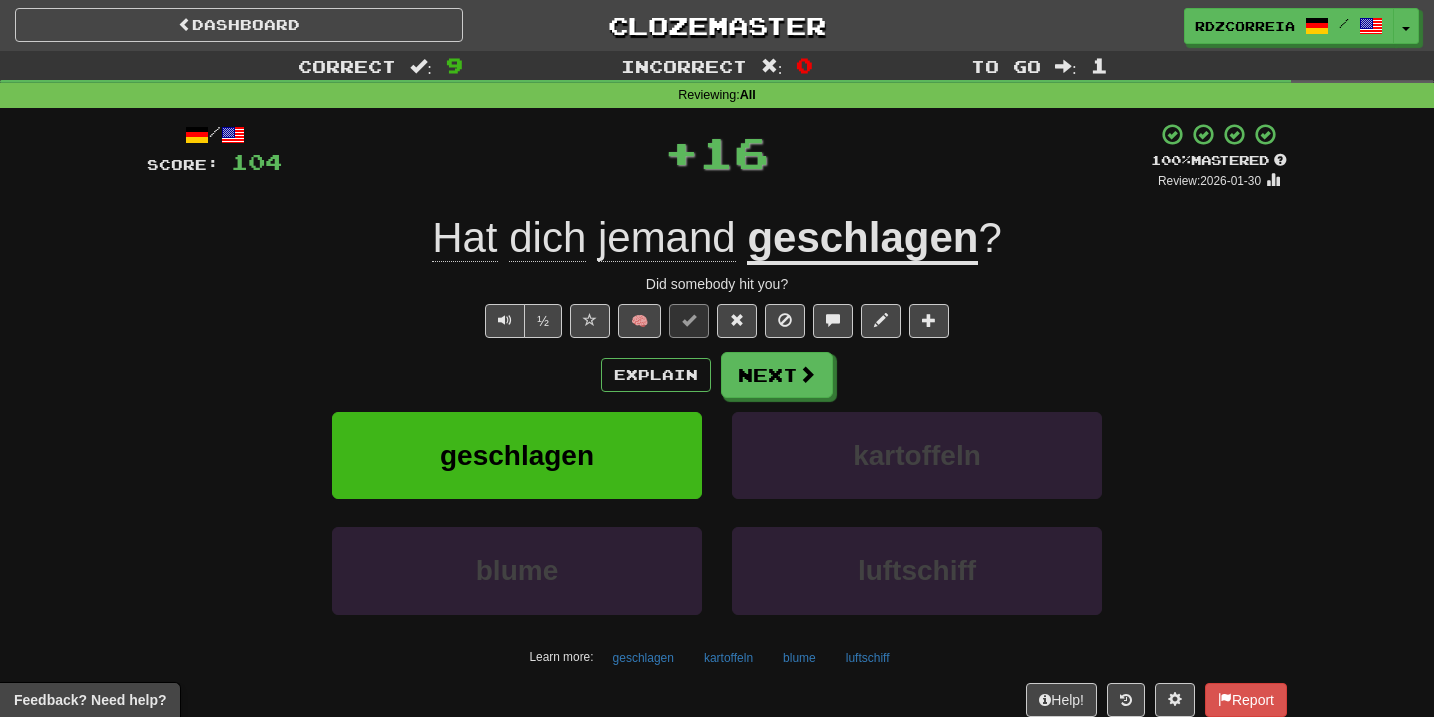 click on "geschlagen" at bounding box center (862, 239) 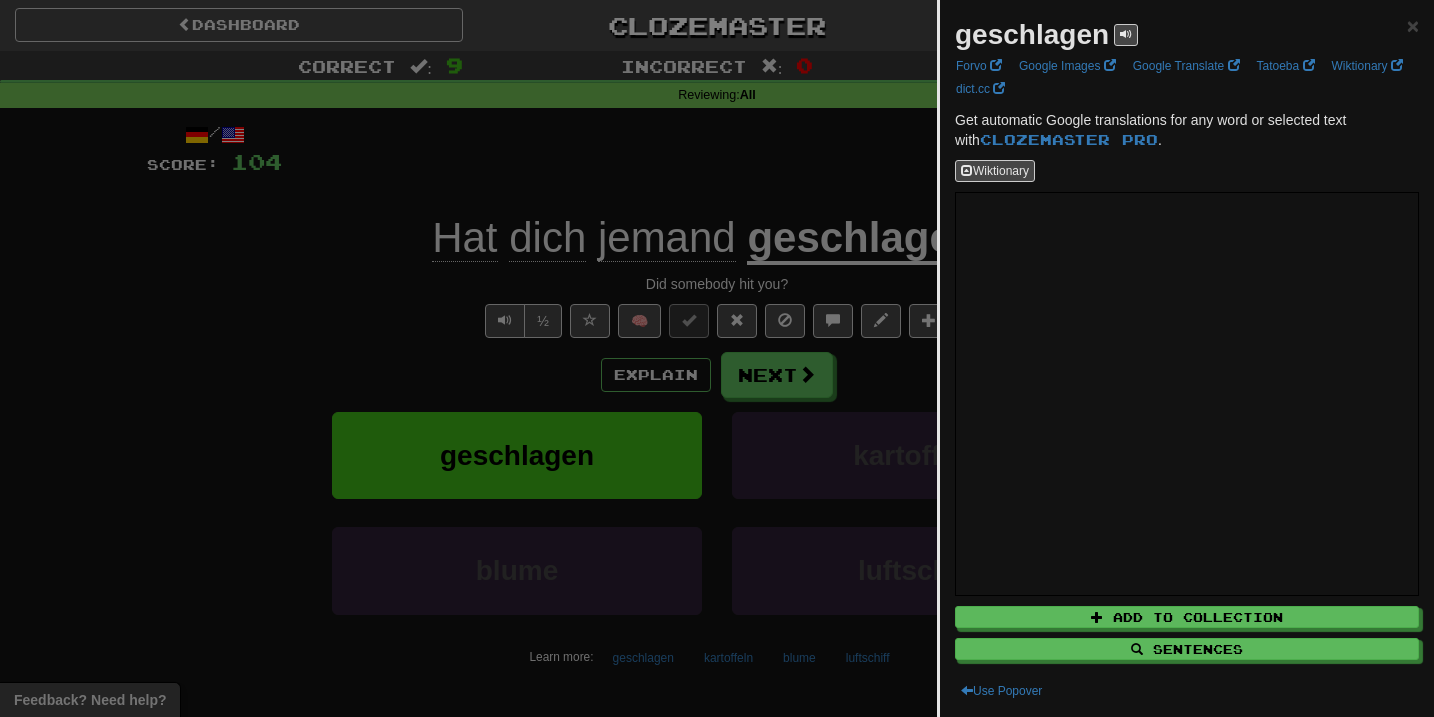 click at bounding box center [717, 358] 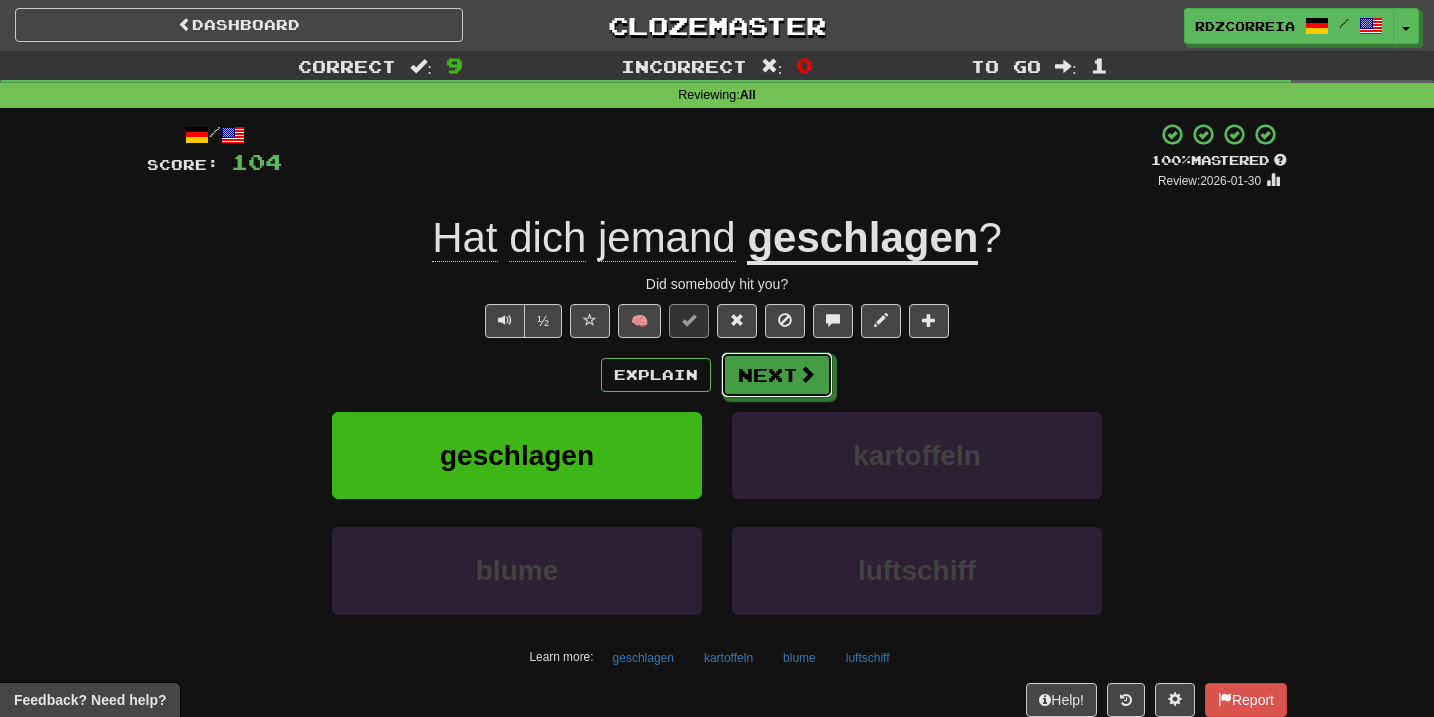 click on "Next" at bounding box center [777, 375] 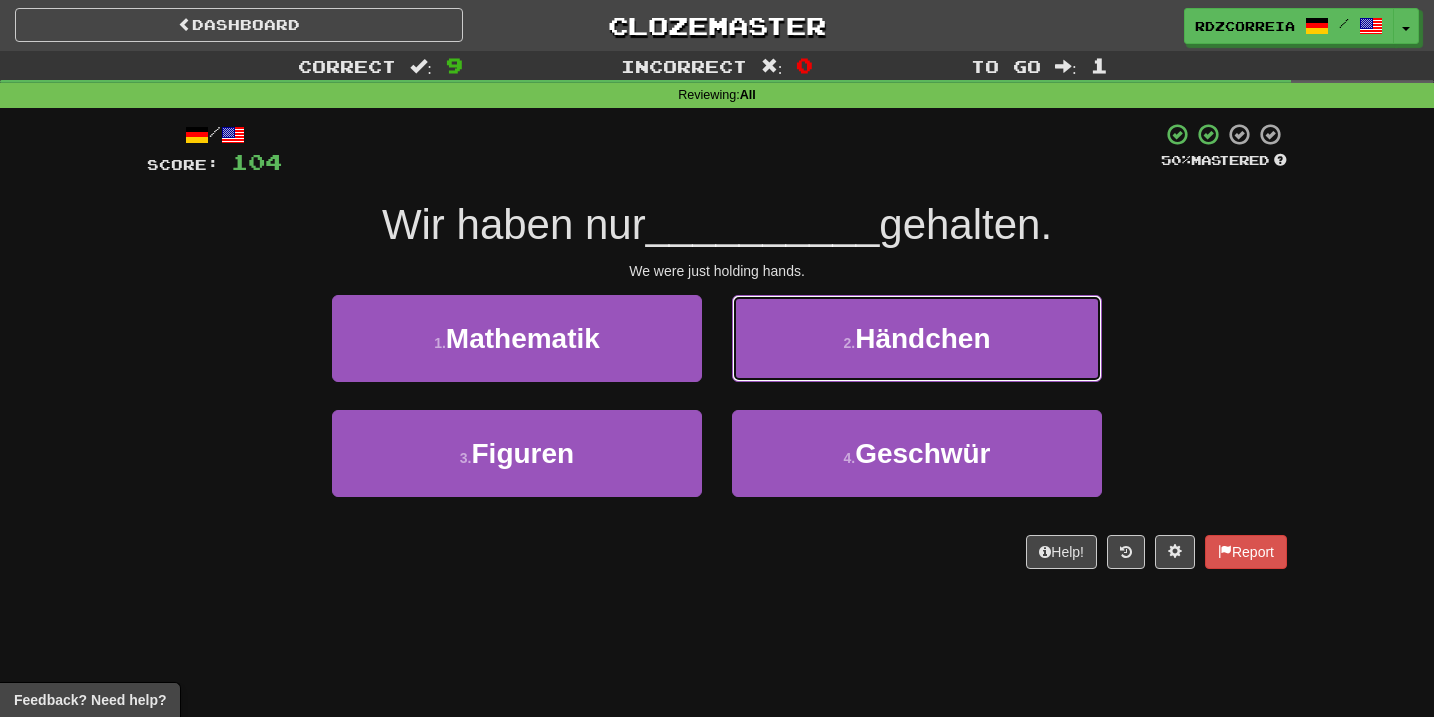 click on "Händchen" at bounding box center (922, 338) 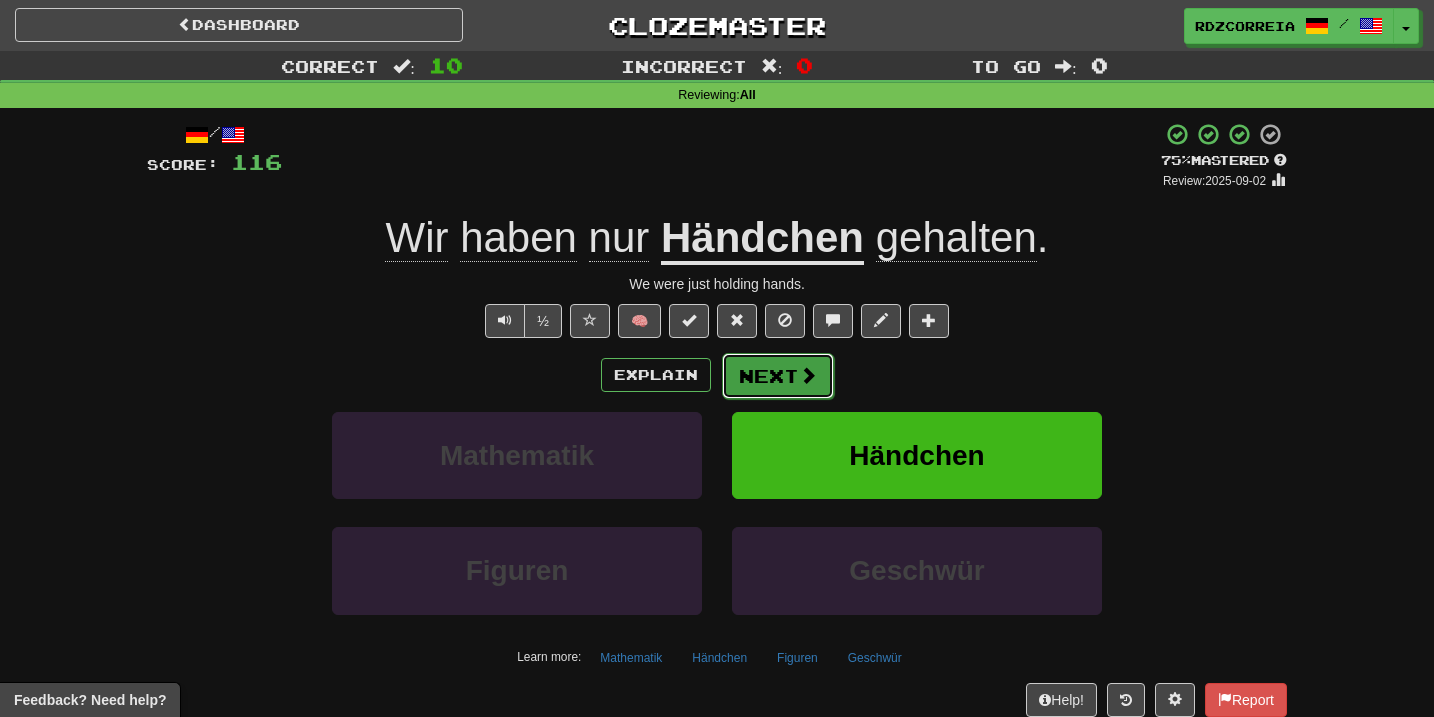 click on "Next" at bounding box center [778, 376] 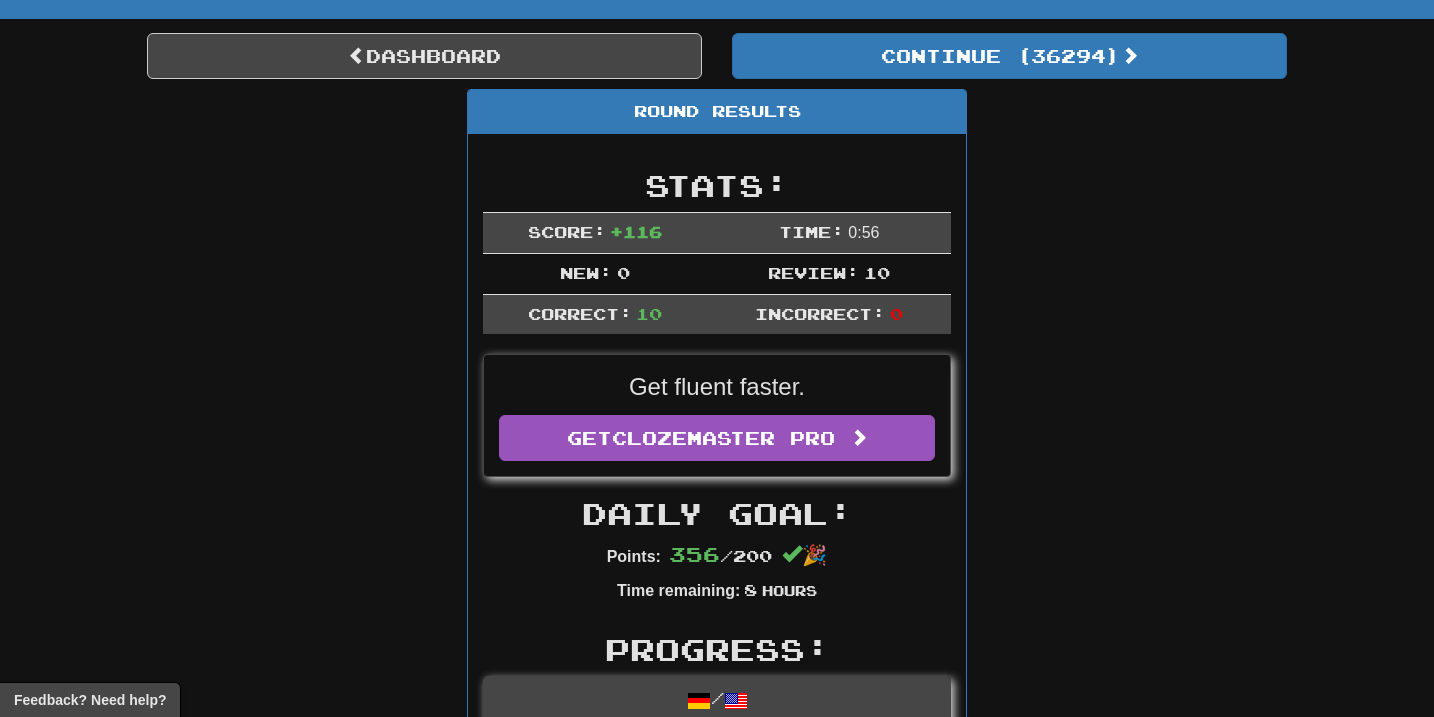 scroll, scrollTop: 0, scrollLeft: 0, axis: both 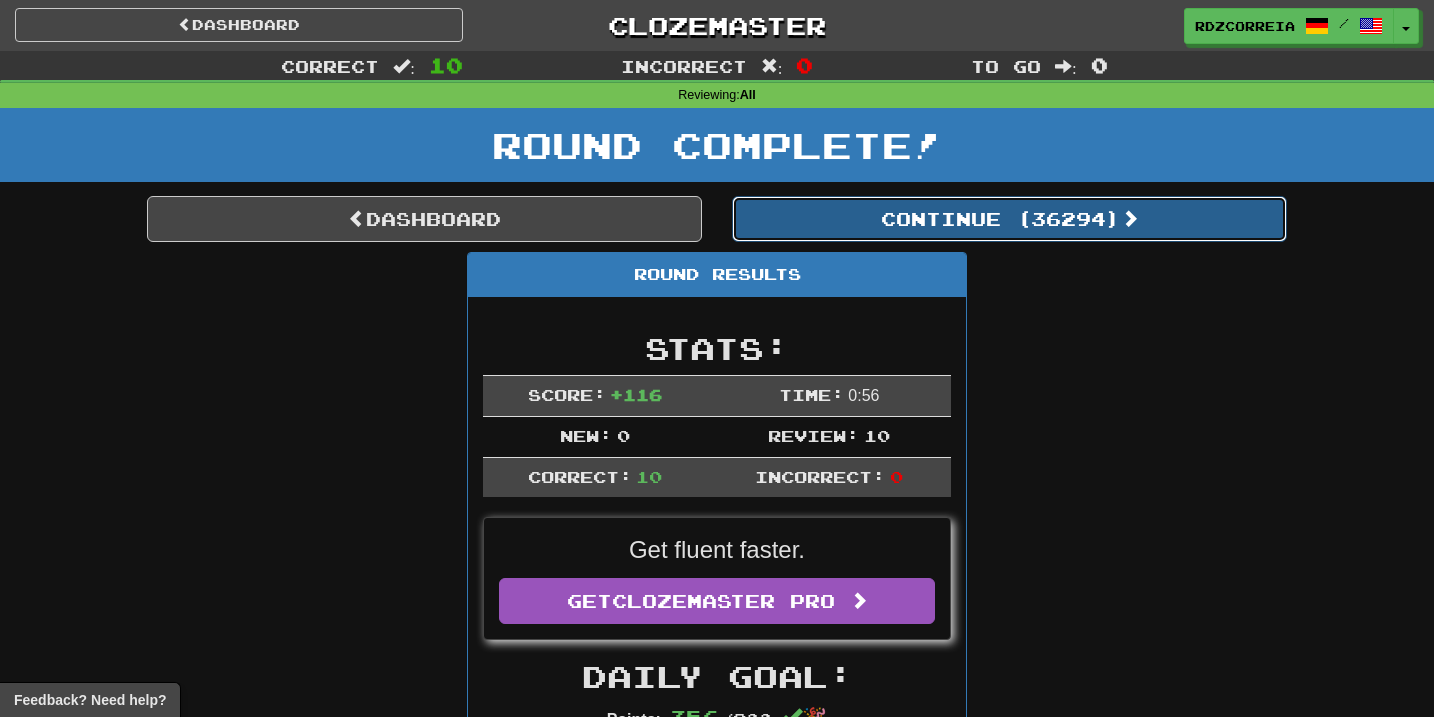 click on "Continue ( 36294 )" at bounding box center [1009, 219] 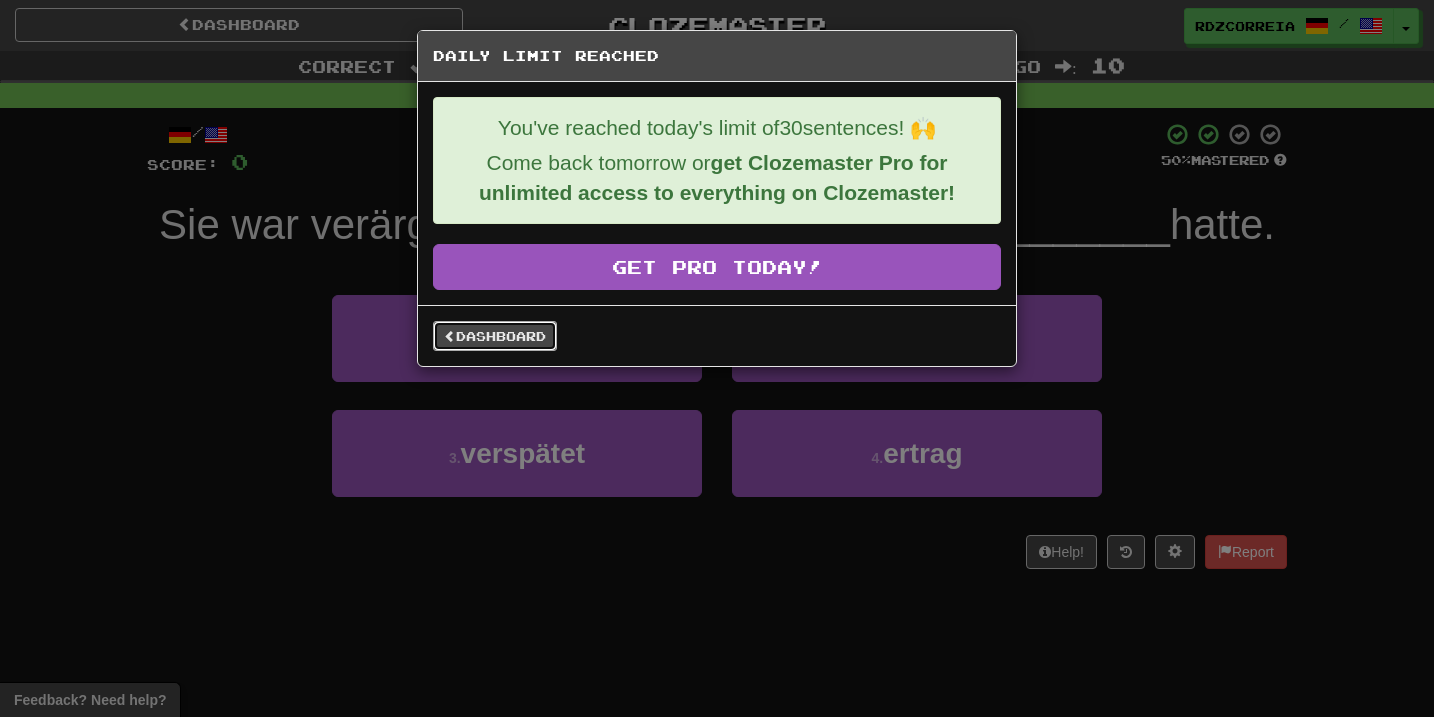 click on "Dashboard" at bounding box center (495, 336) 